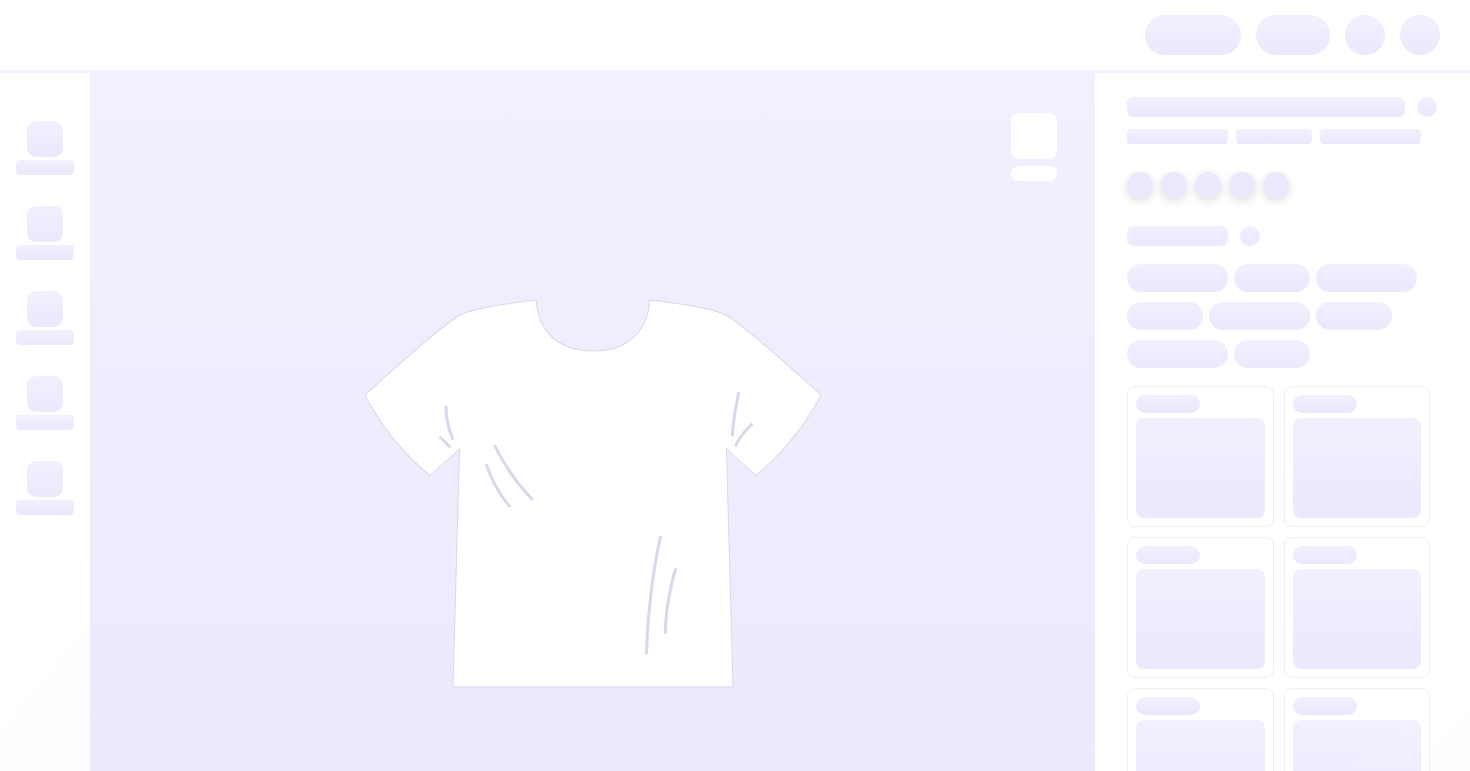 scroll, scrollTop: 0, scrollLeft: 0, axis: both 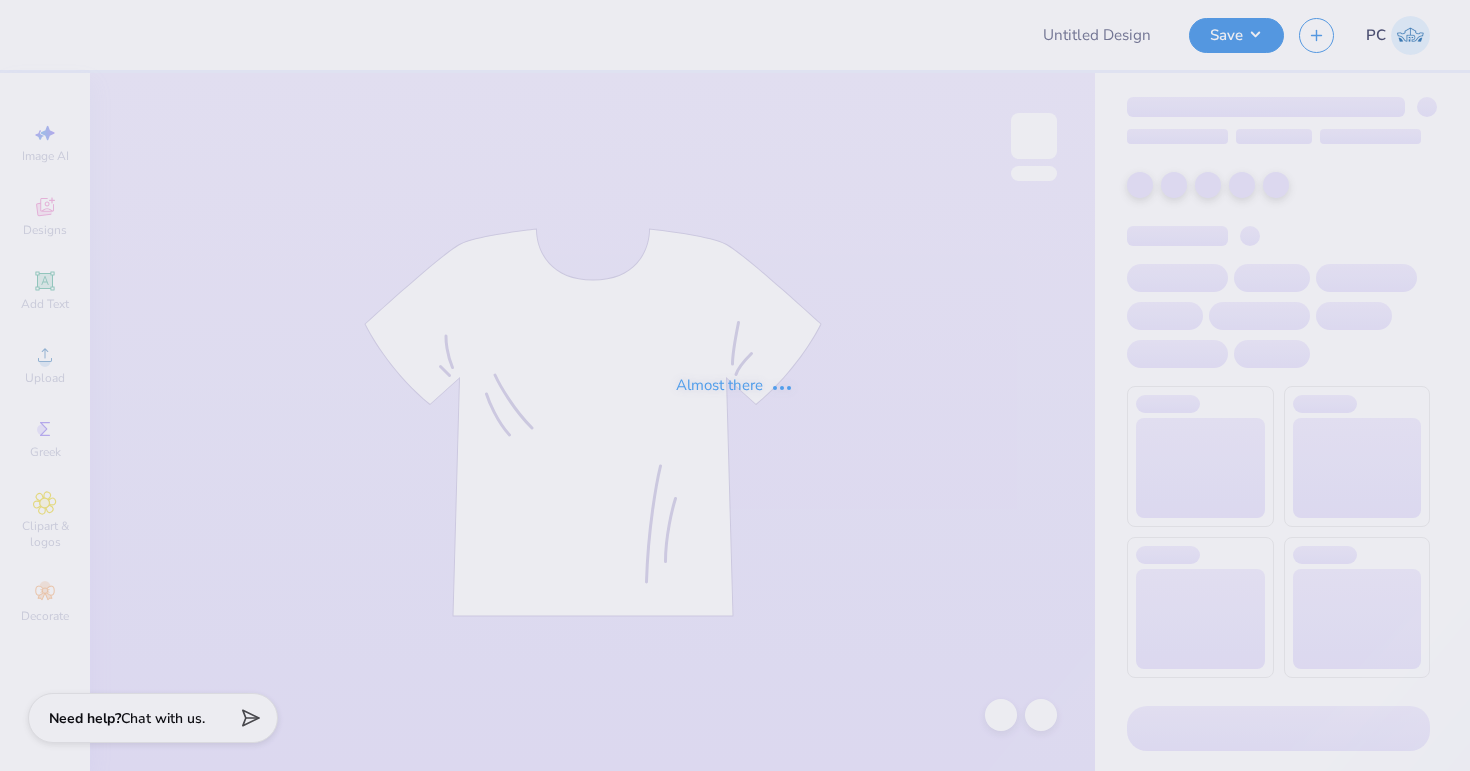 type on "Coastal Cowgirl Merch- Without chapters name" 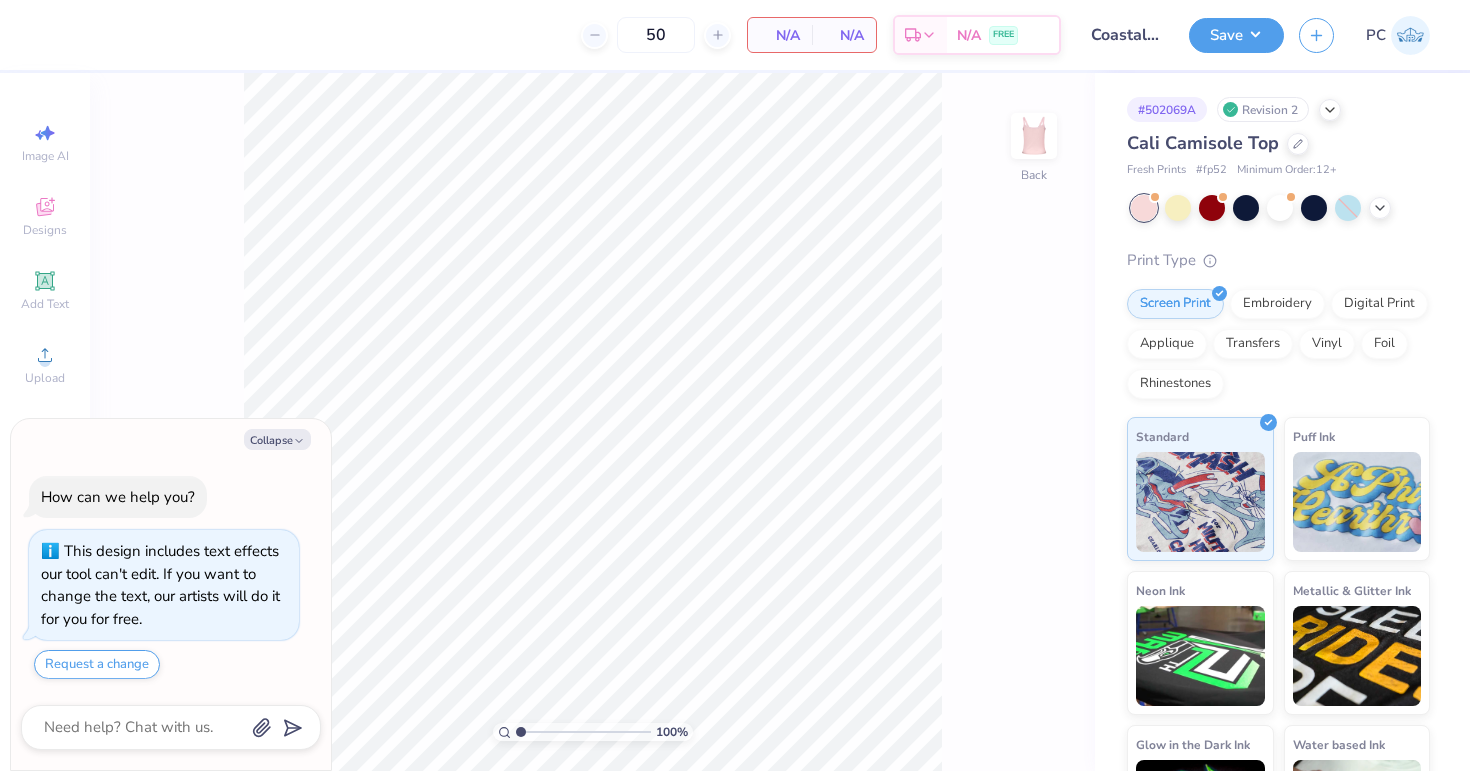 scroll, scrollTop: 56, scrollLeft: 0, axis: vertical 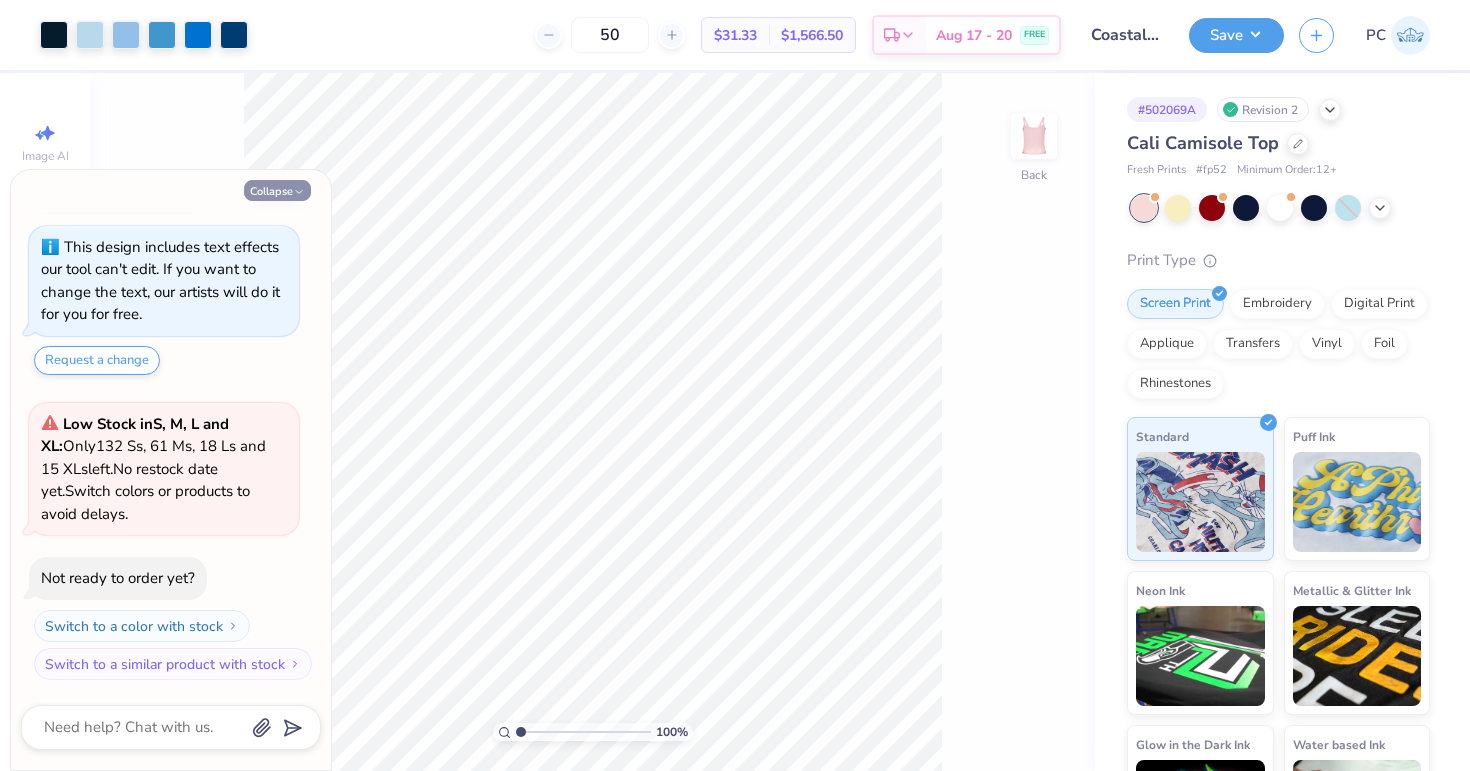click on "Collapse" at bounding box center (277, 190) 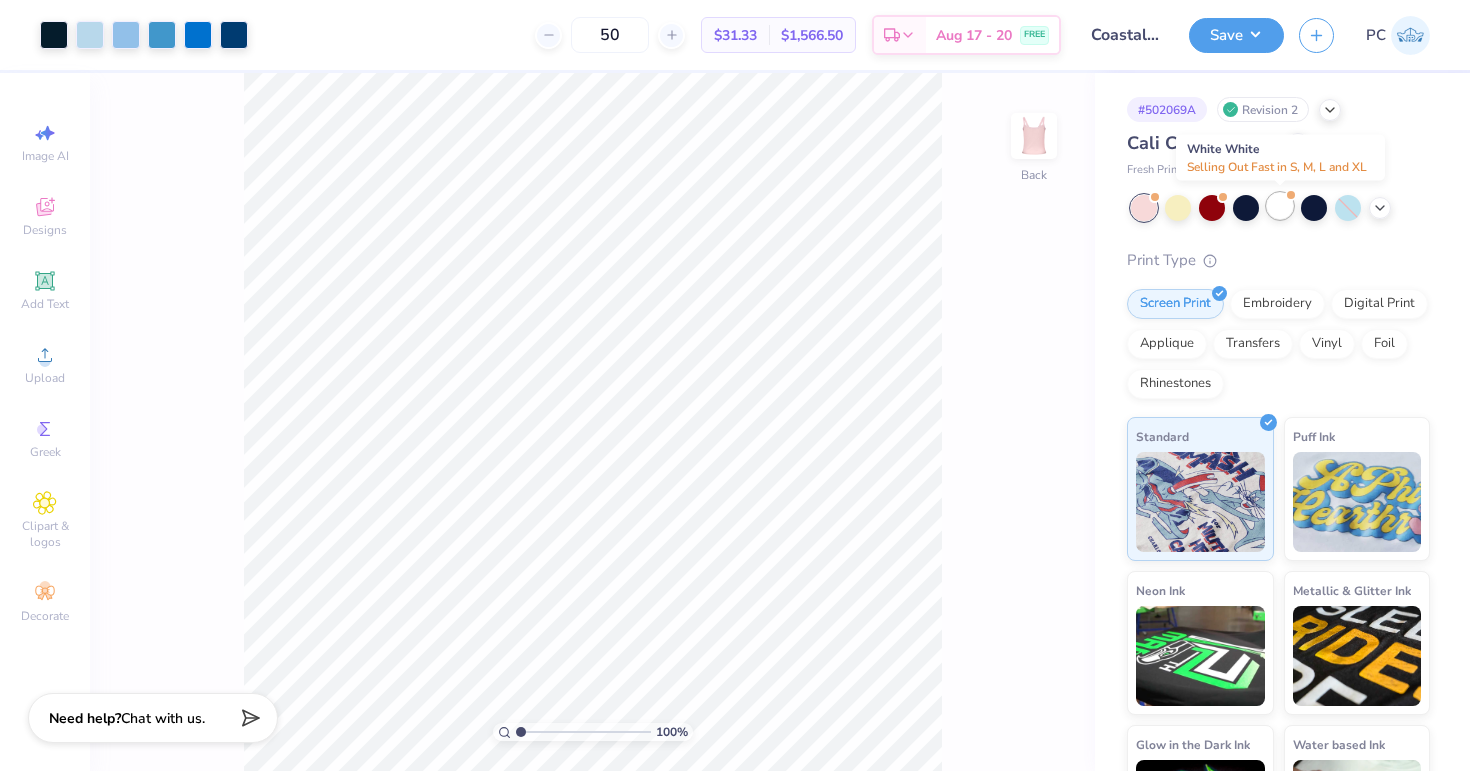 click at bounding box center [1280, 206] 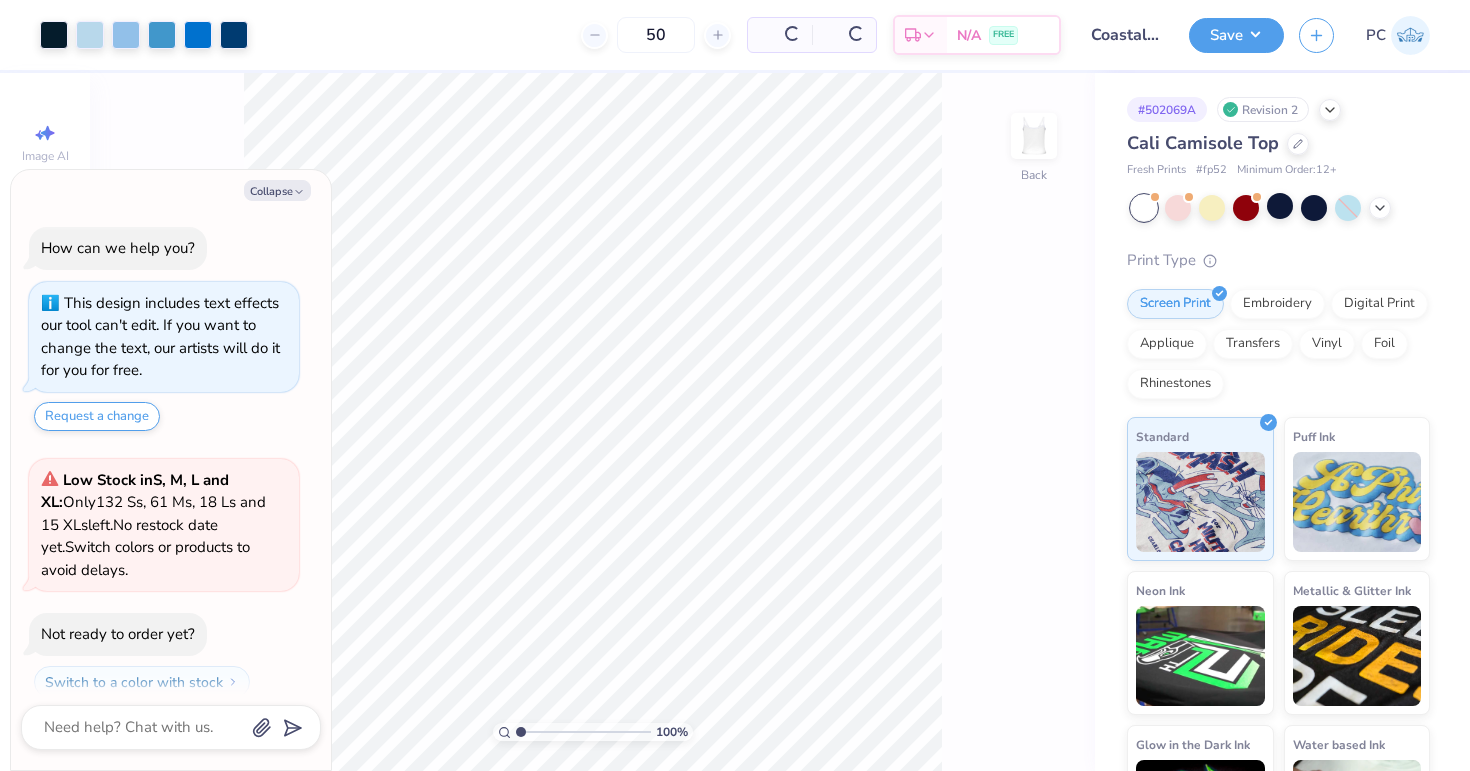 scroll, scrollTop: 361, scrollLeft: 0, axis: vertical 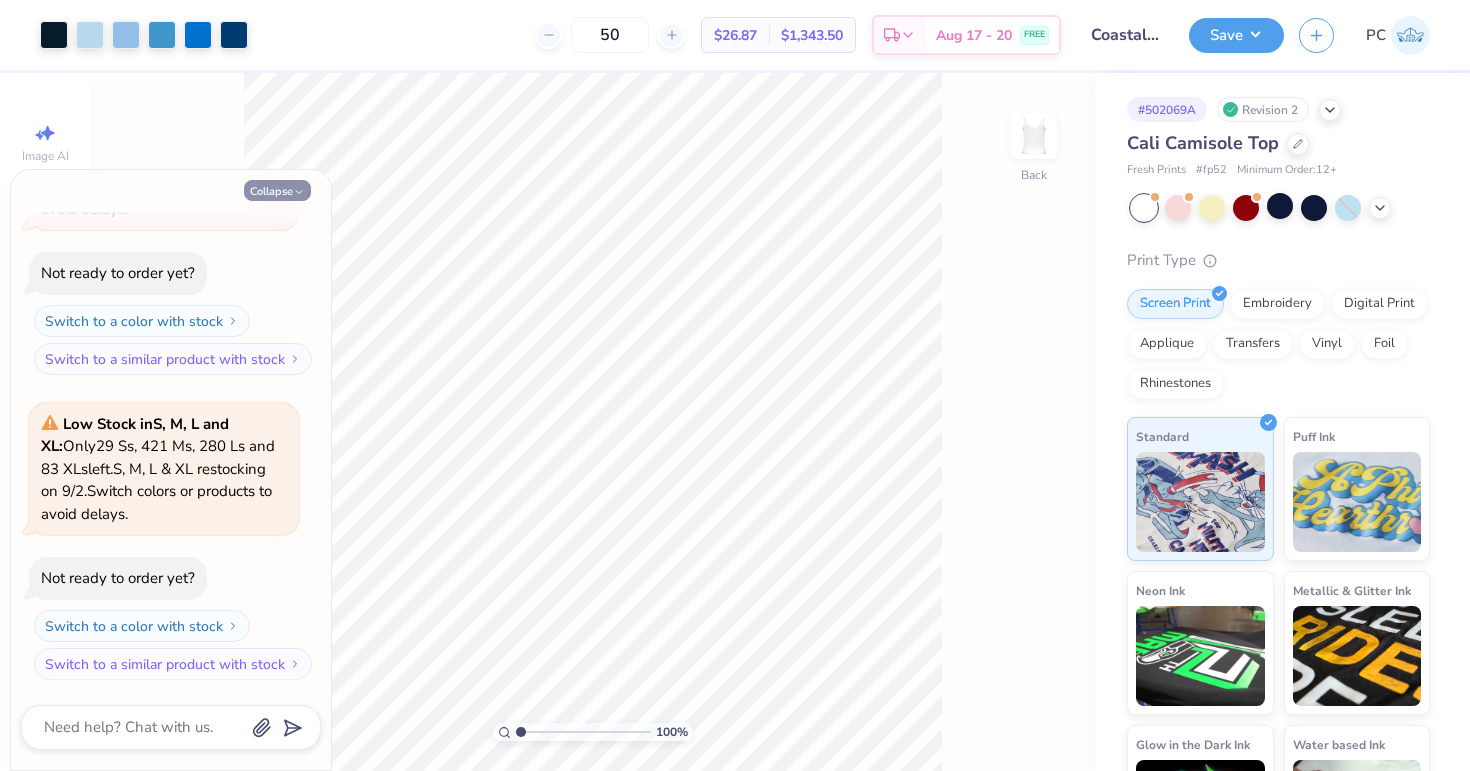 click on "Collapse" at bounding box center [277, 190] 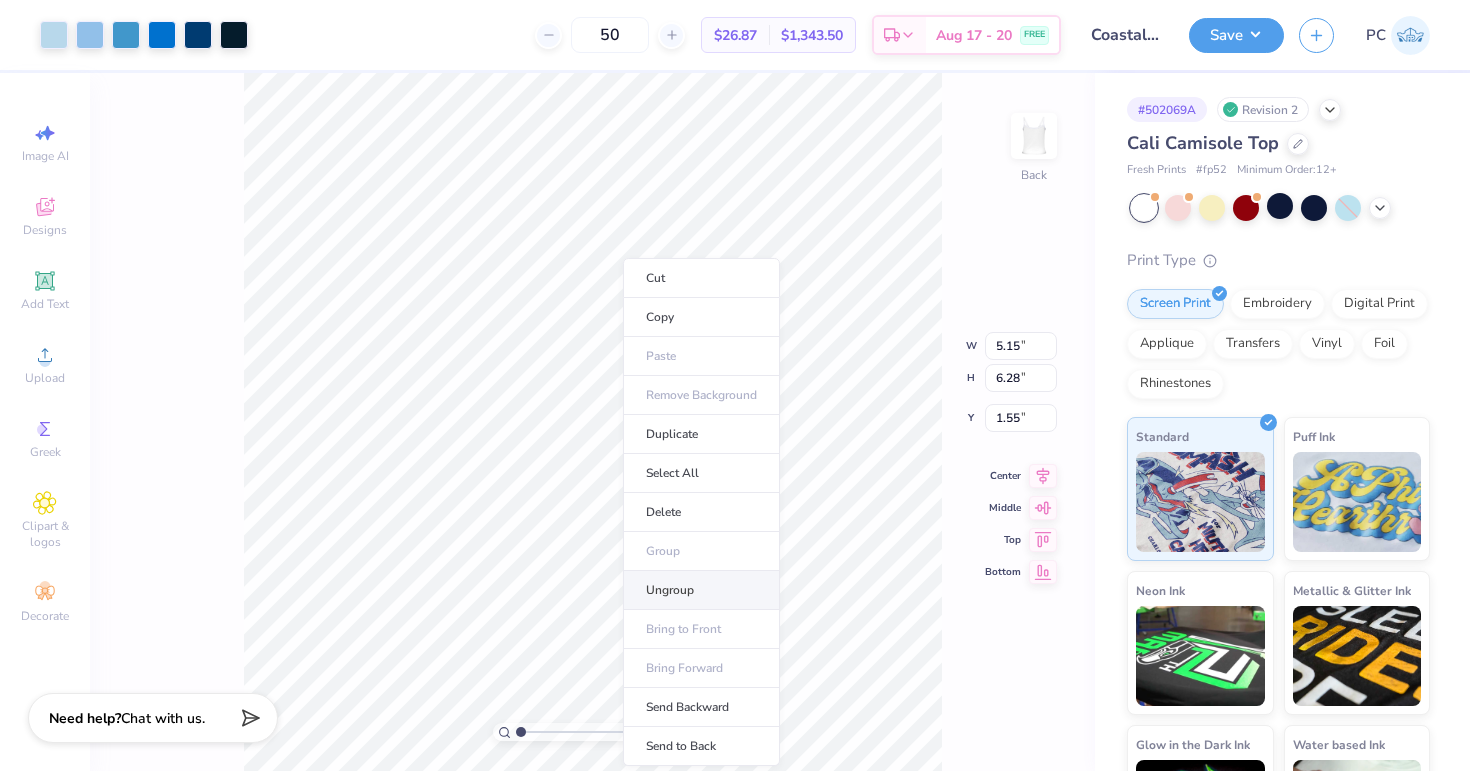 click on "Ungroup" at bounding box center [701, 590] 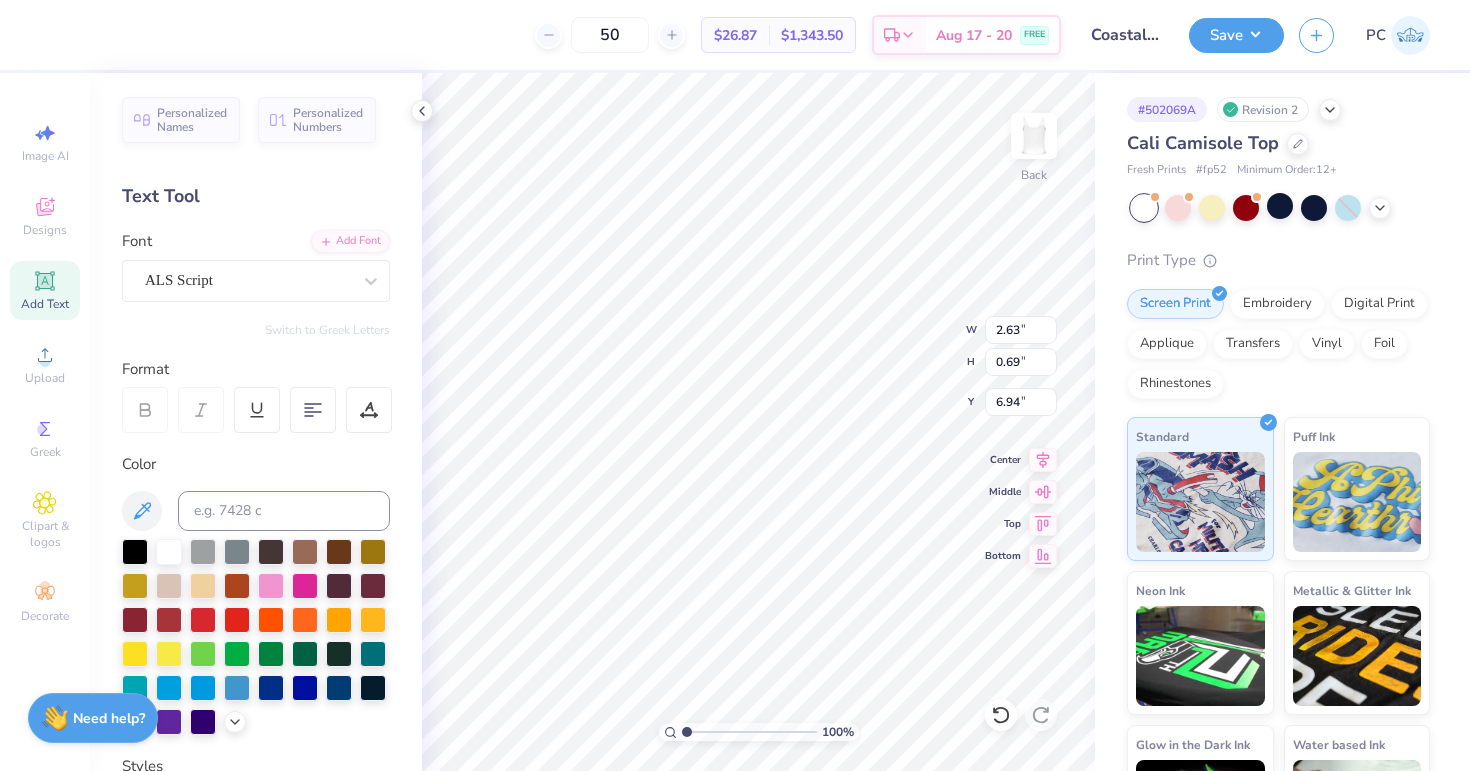 type on "6.94" 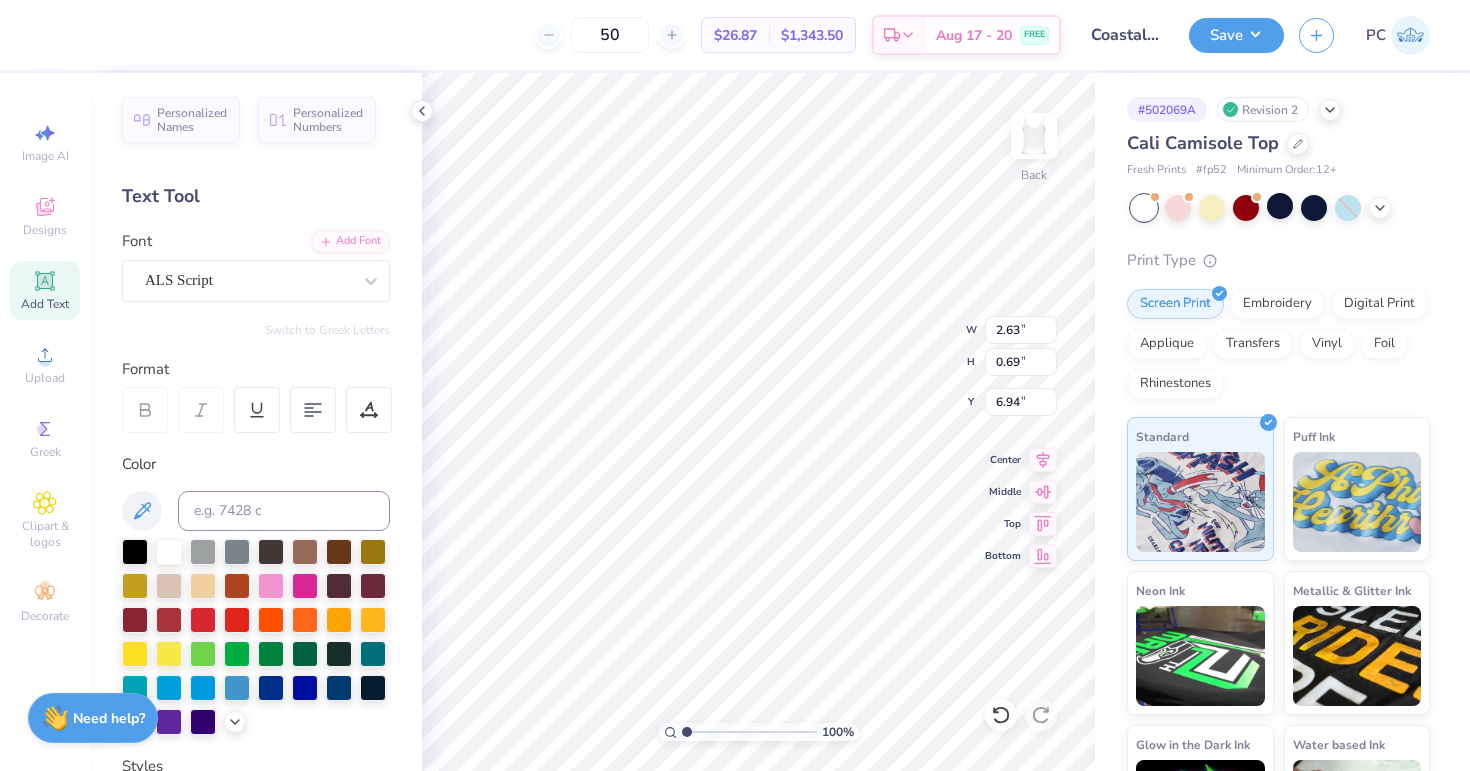 scroll, scrollTop: 3, scrollLeft: 0, axis: vertical 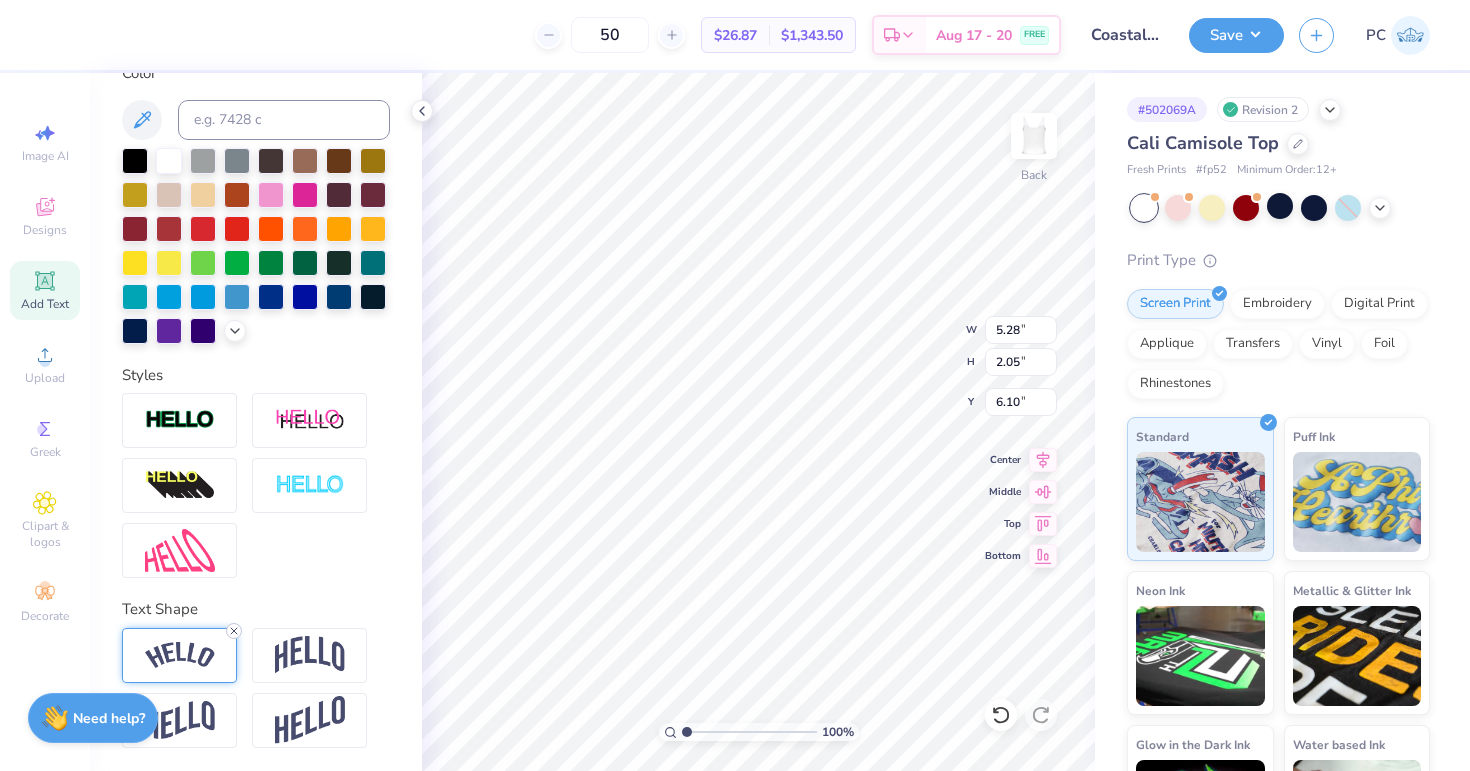click 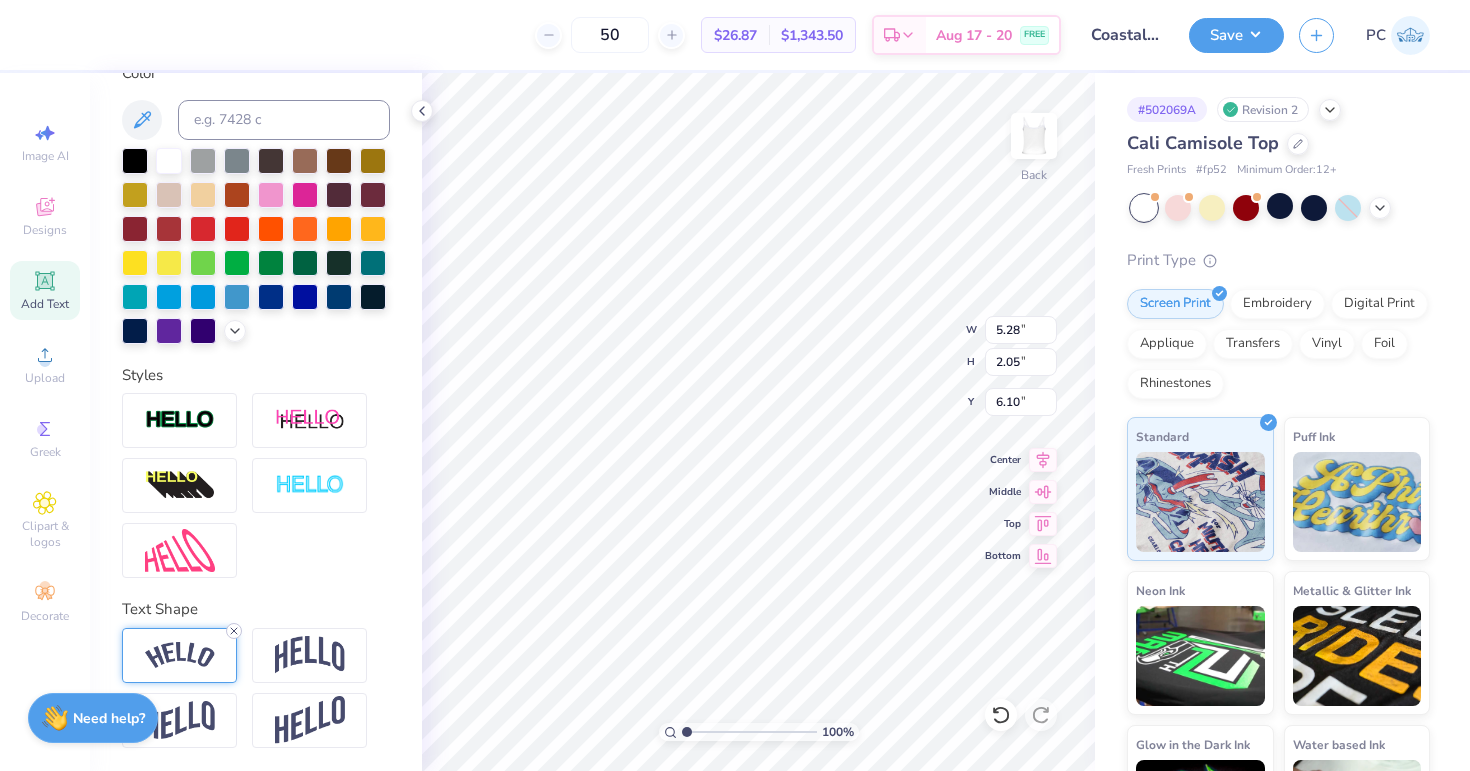 type on "4.62" 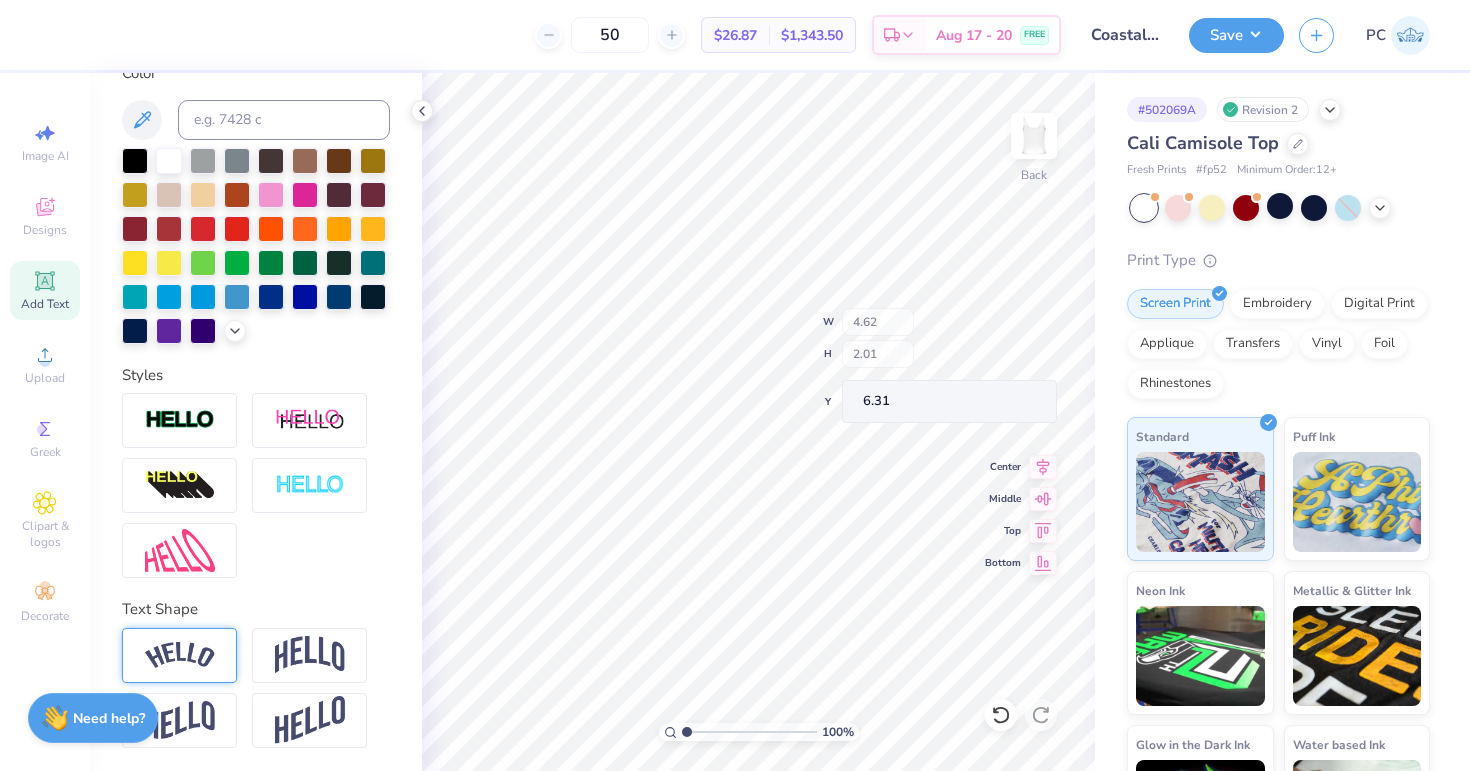 type on "7.83" 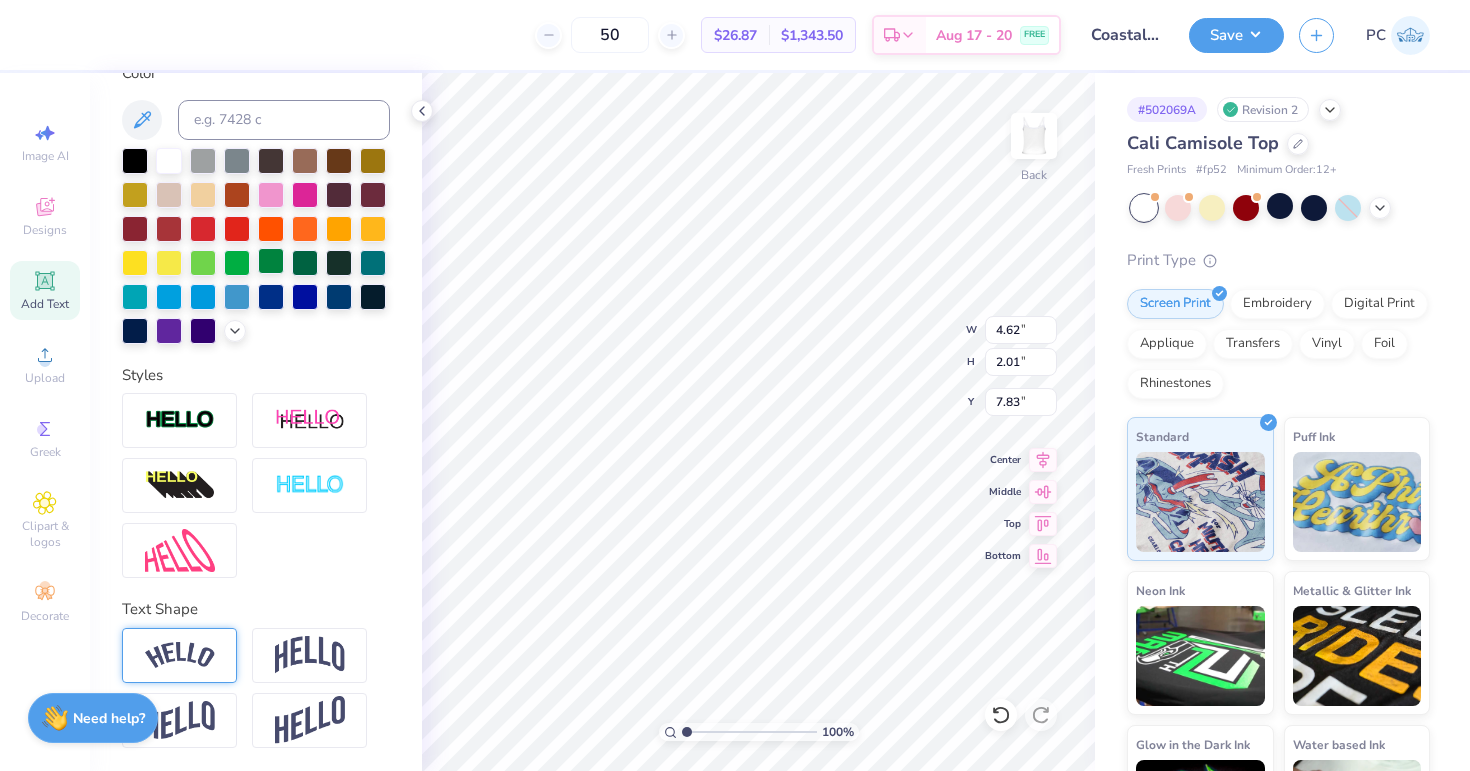 click at bounding box center [373, 297] 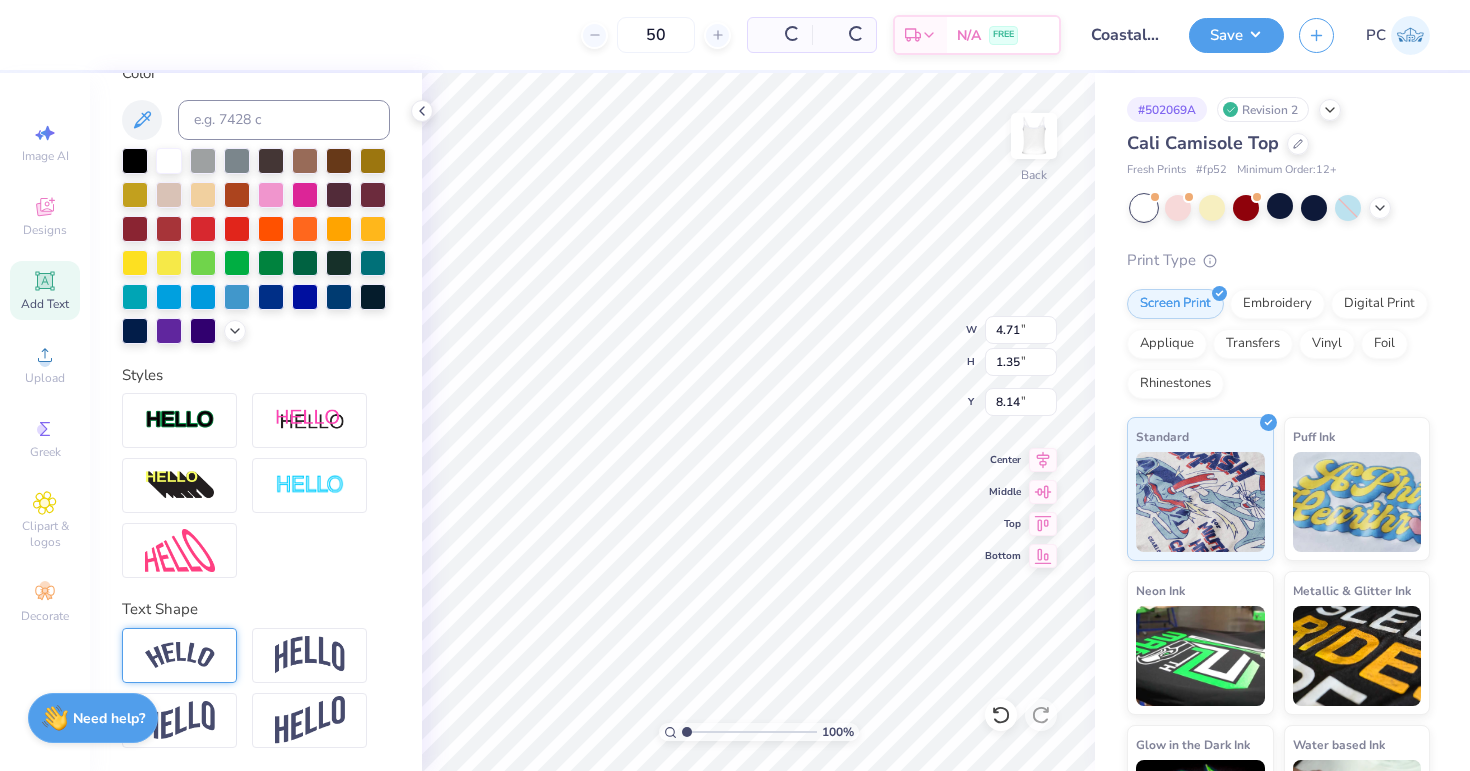 type on "4.71" 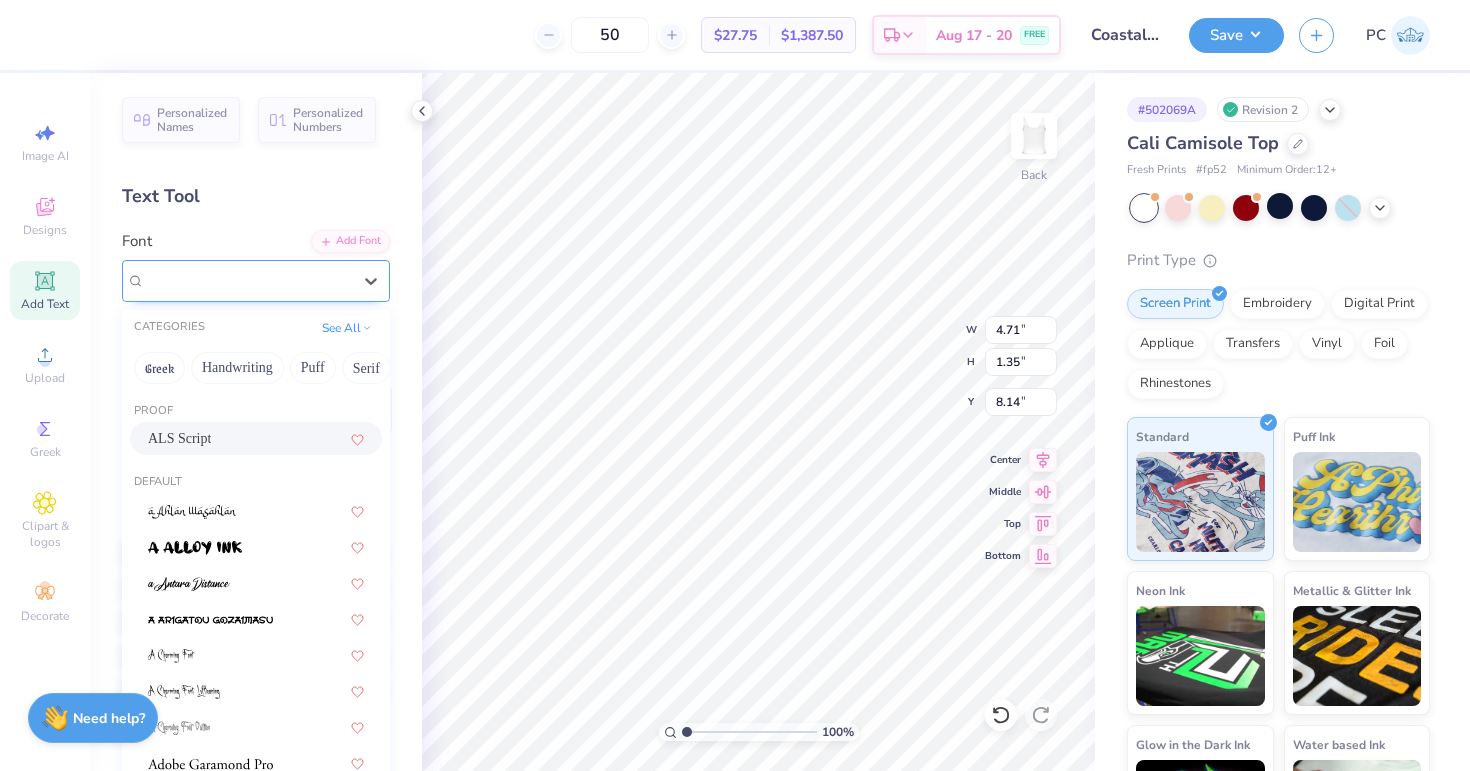 click on "ALS Script" at bounding box center [248, 280] 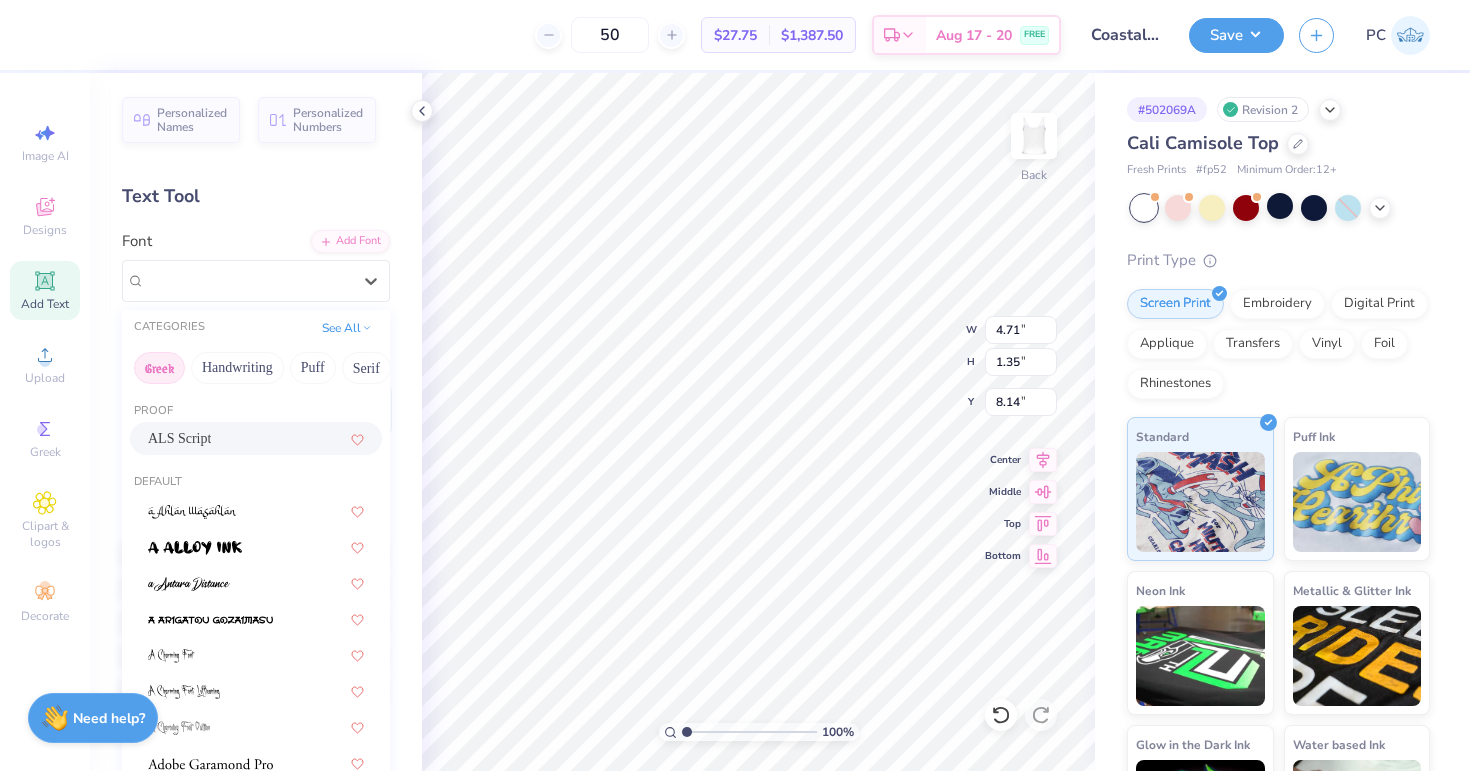 click on "Greek" at bounding box center [159, 368] 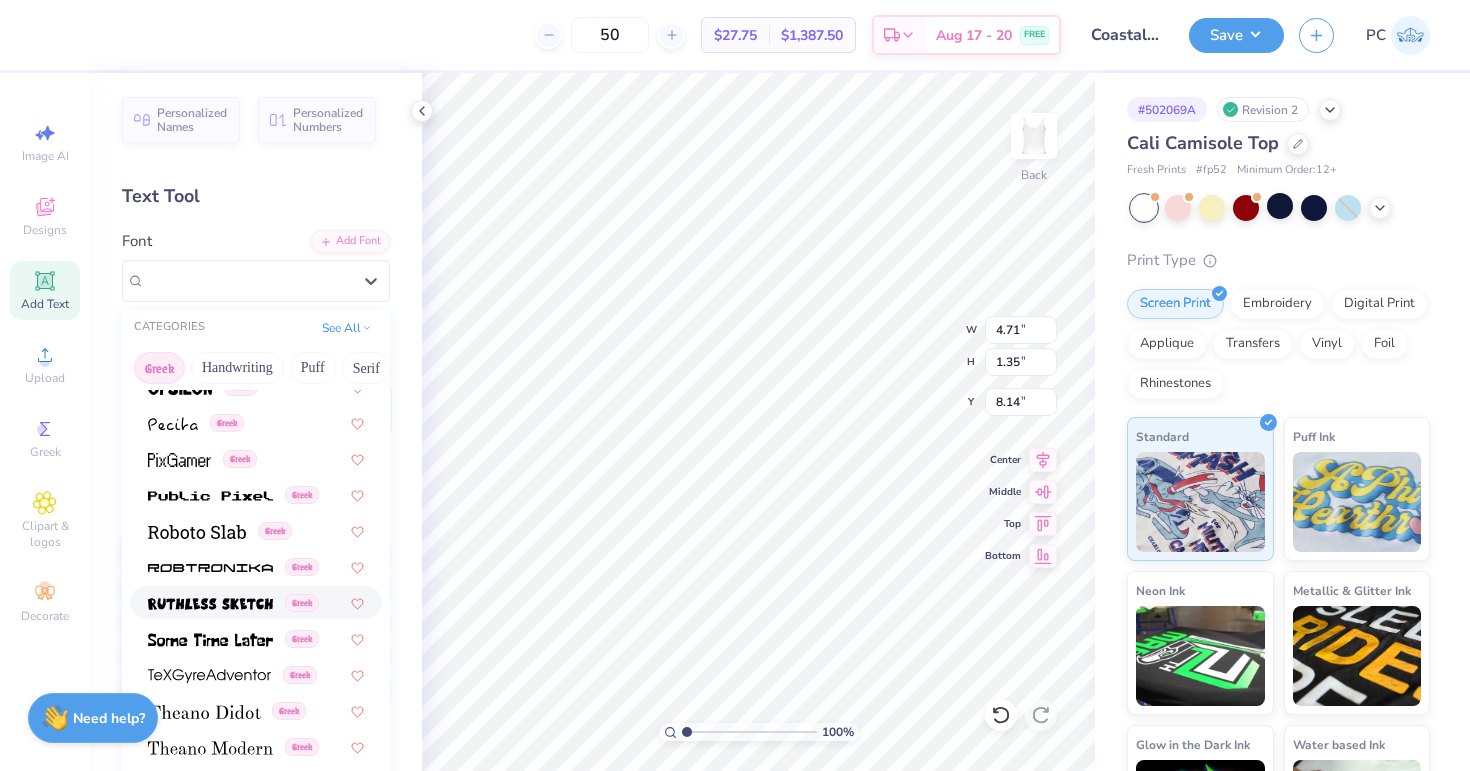 scroll, scrollTop: 1210, scrollLeft: 0, axis: vertical 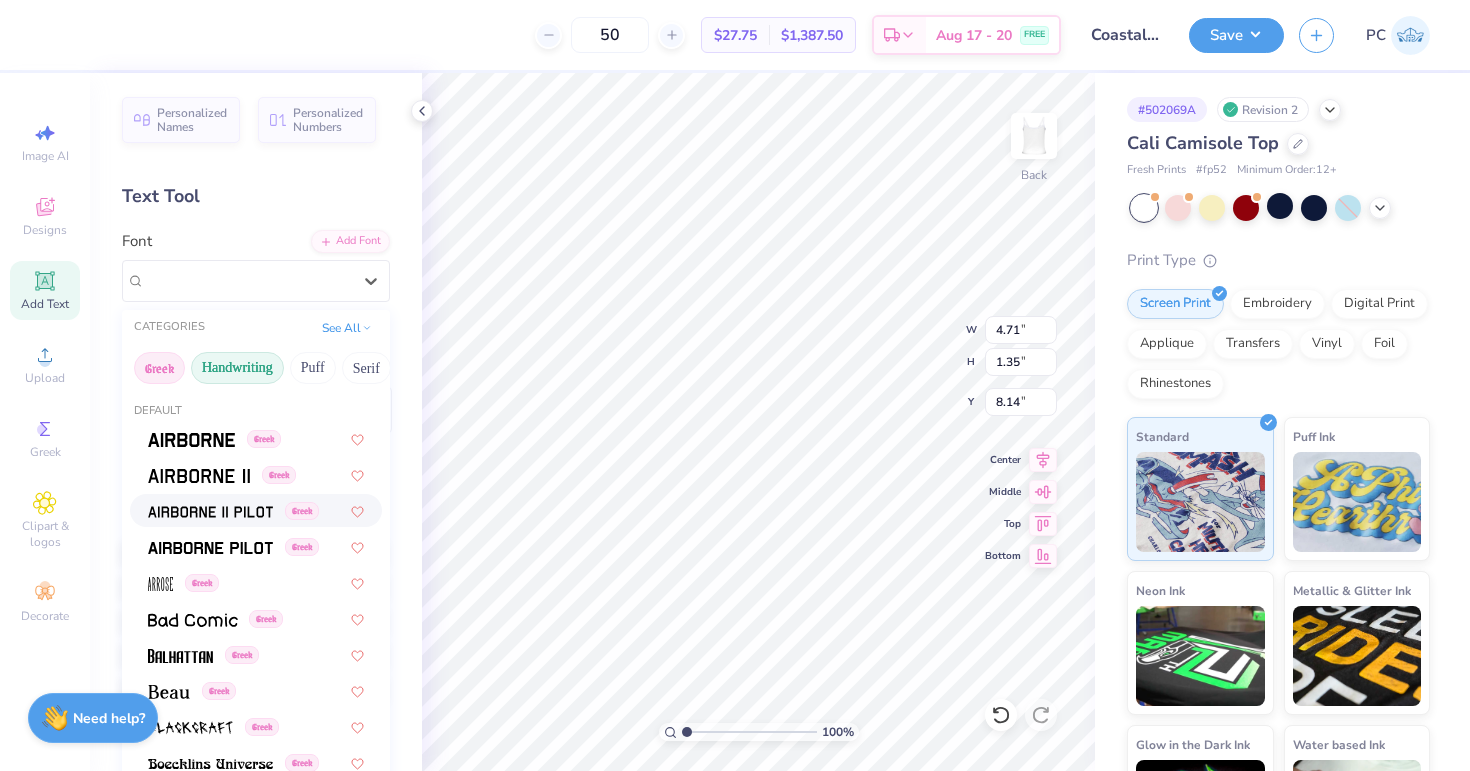 click on "Handwriting" at bounding box center (237, 368) 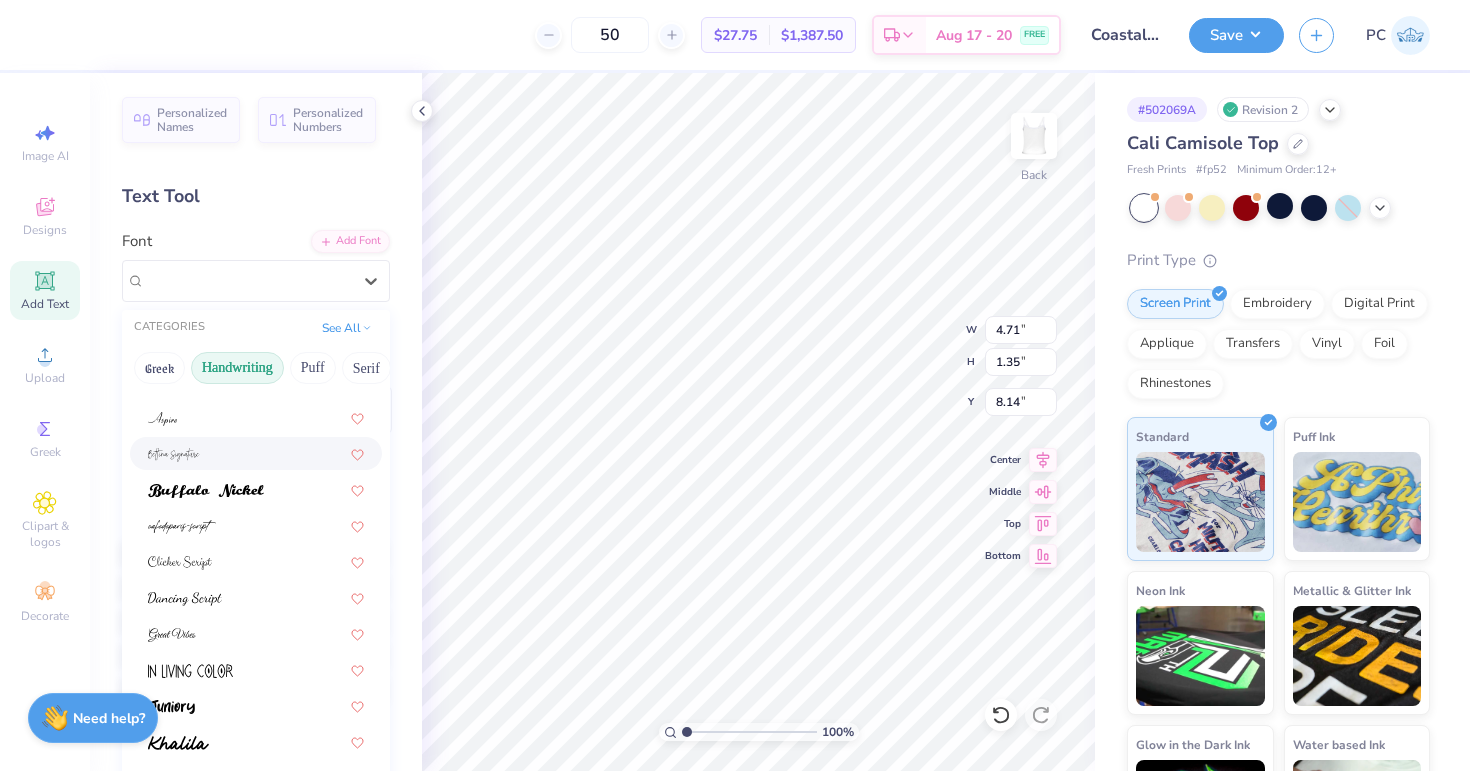 scroll, scrollTop: 94, scrollLeft: 0, axis: vertical 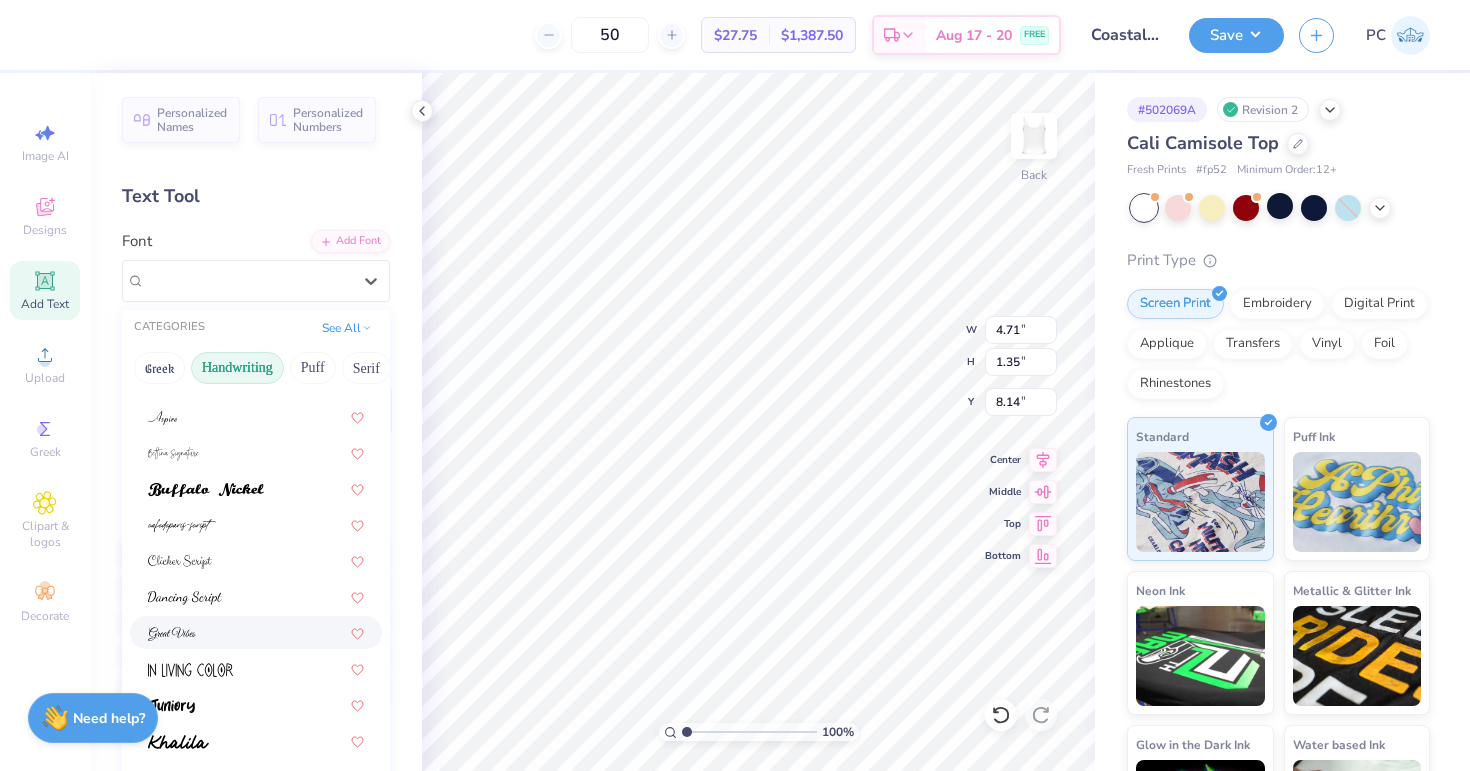 click at bounding box center [256, 632] 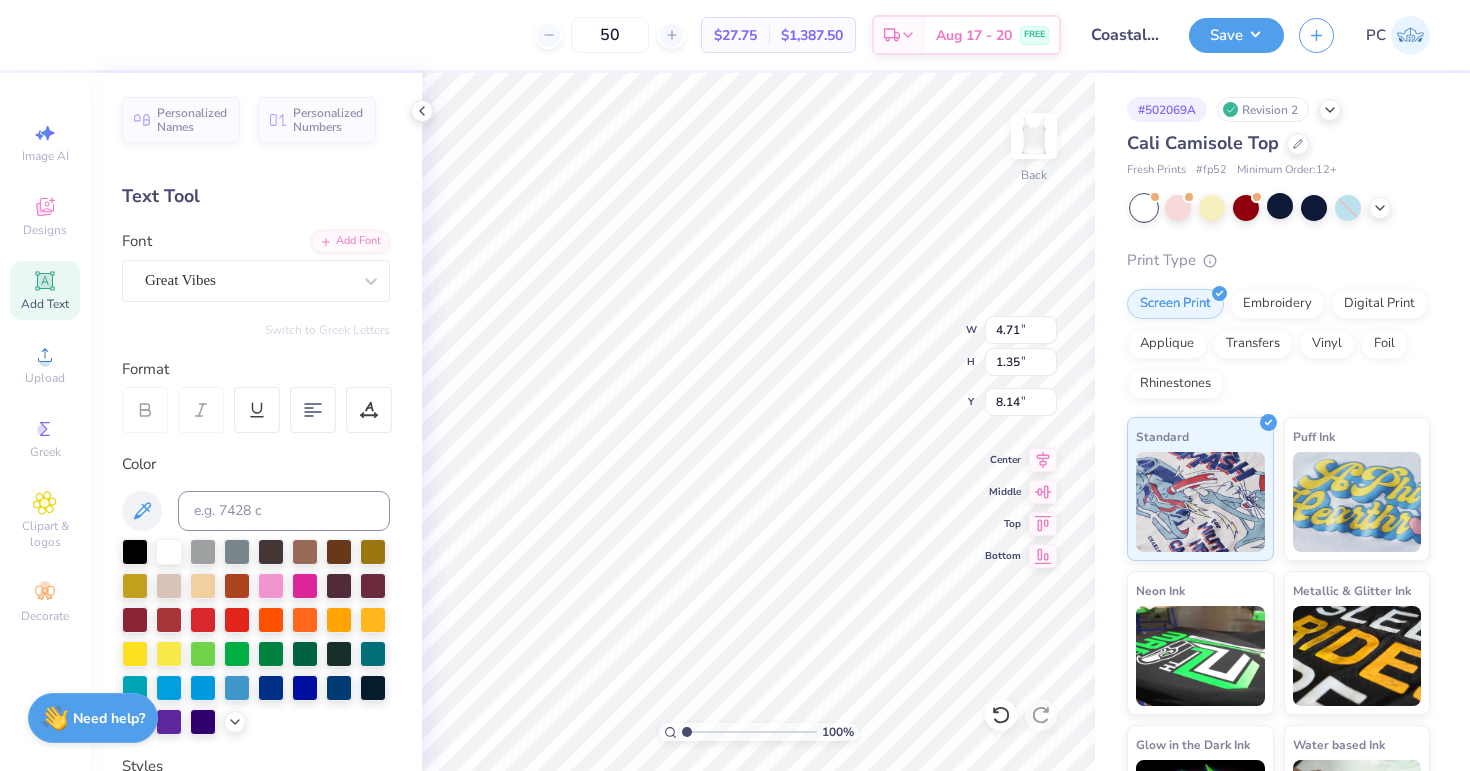 type on "4.33" 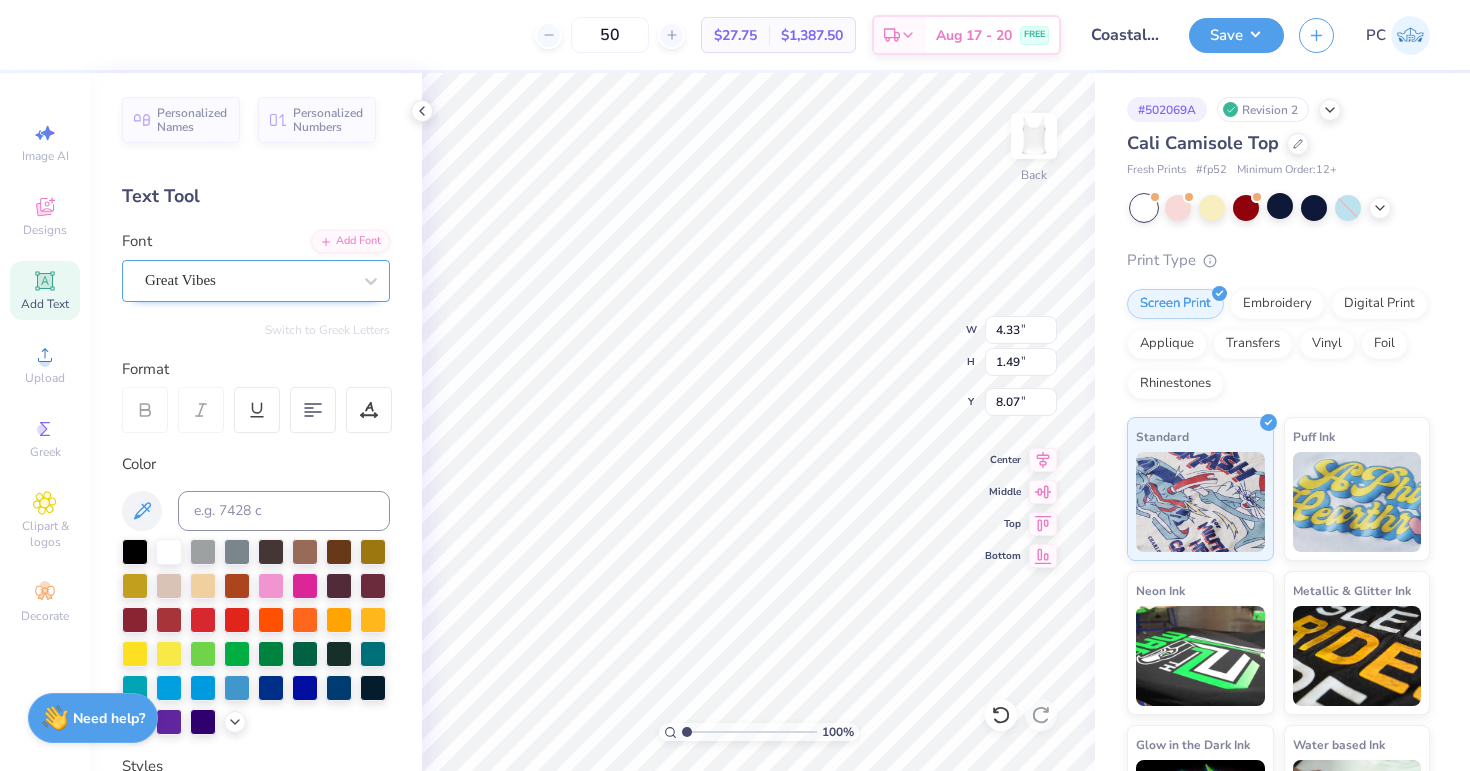 click at bounding box center [248, 280] 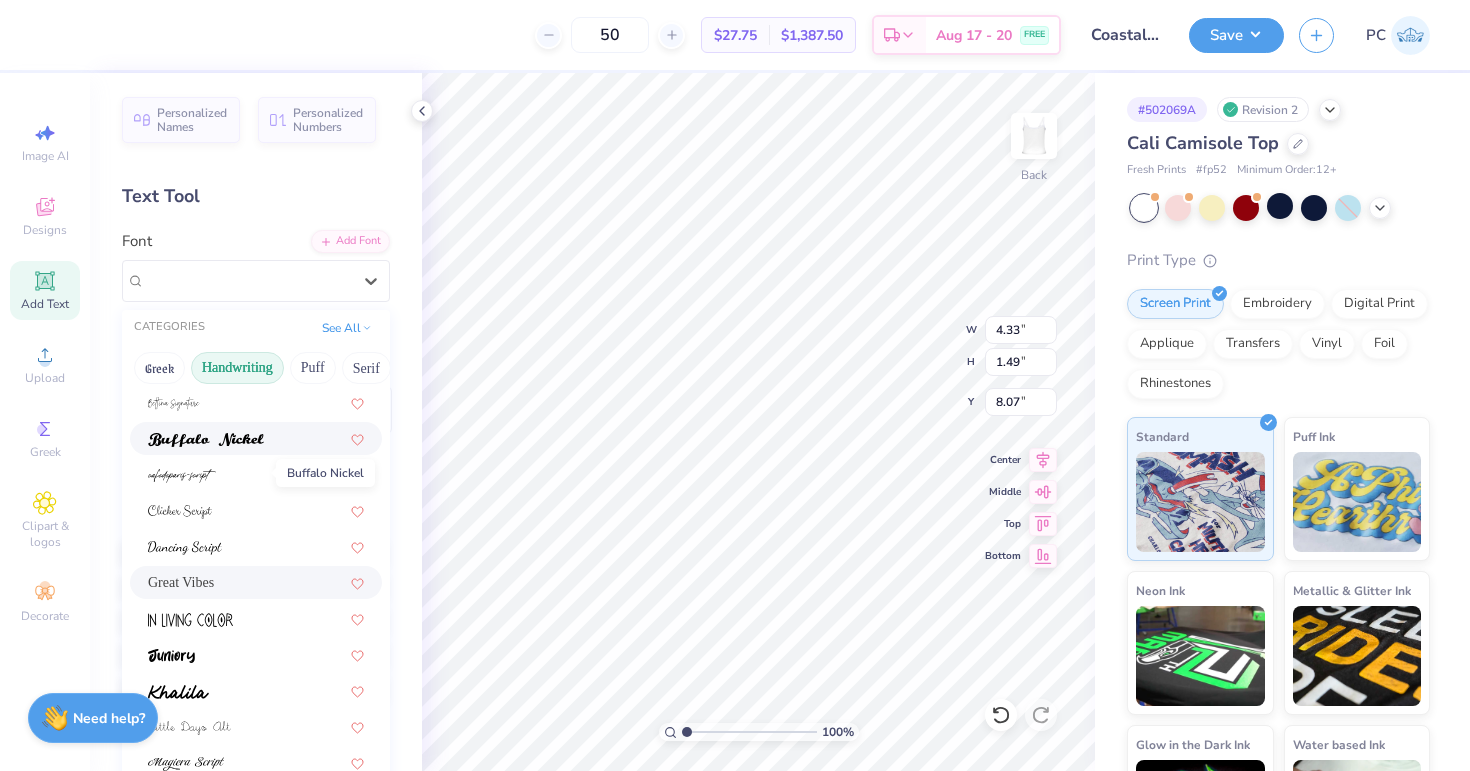 scroll, scrollTop: 158, scrollLeft: 0, axis: vertical 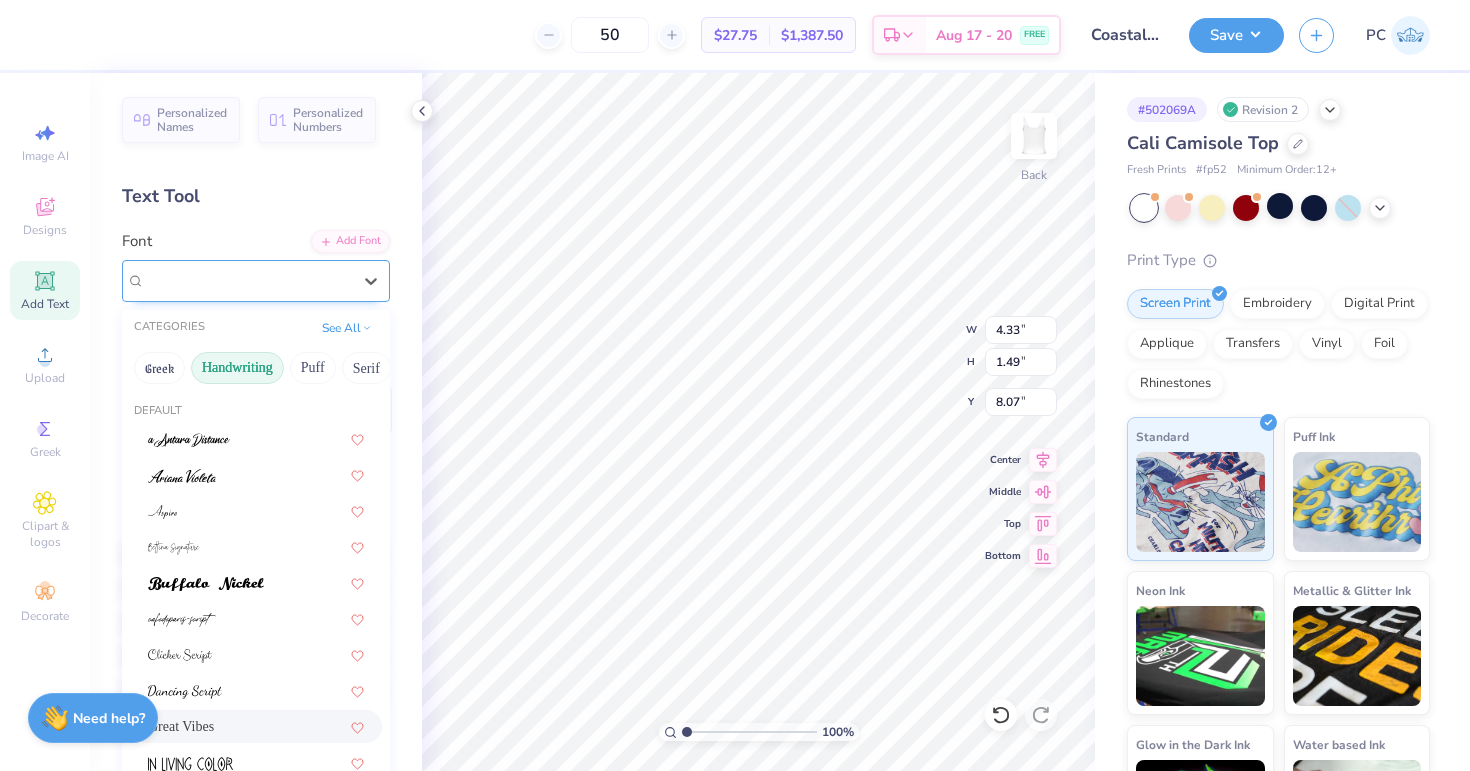 click on "Great Vibes" at bounding box center [248, 280] 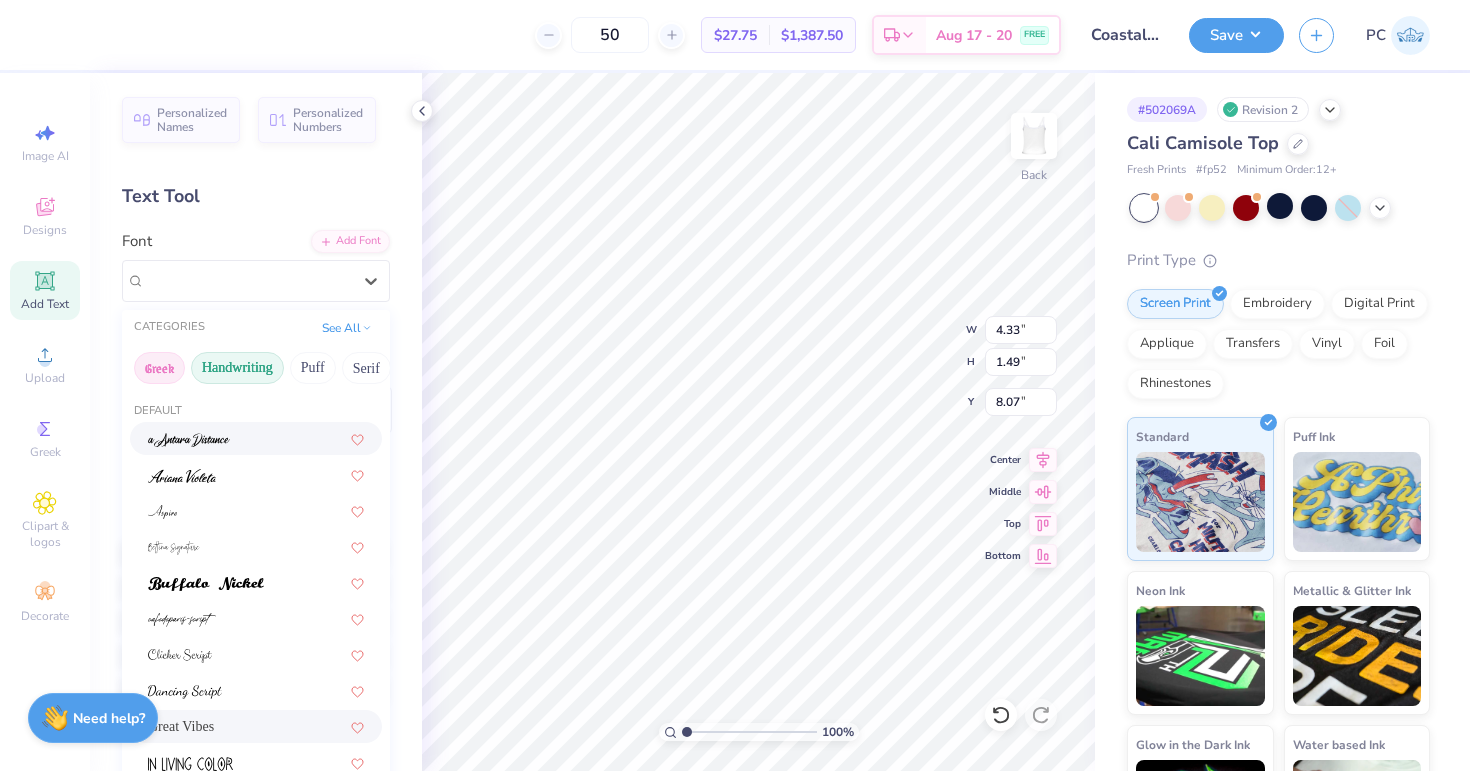 click on "Greek" at bounding box center (159, 368) 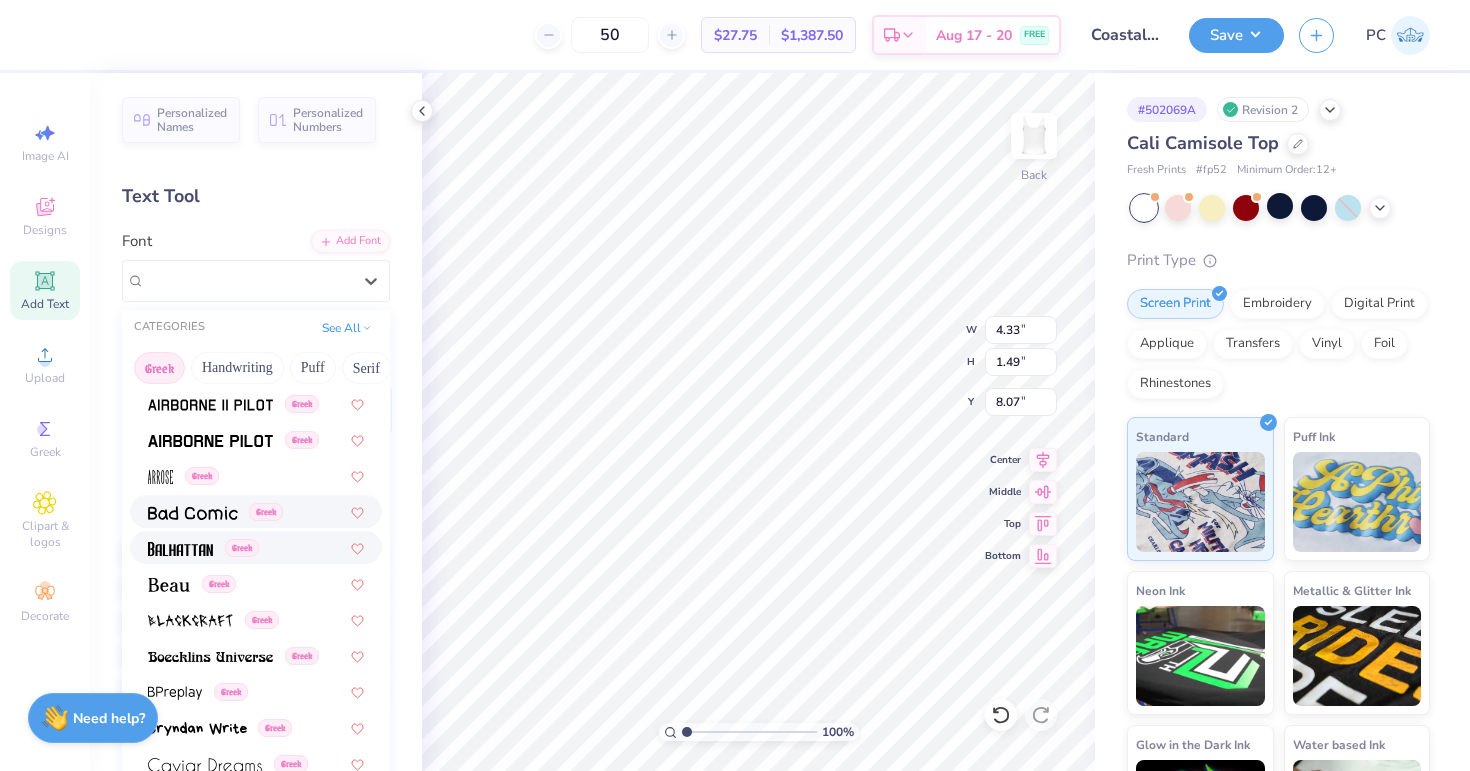 scroll, scrollTop: 123, scrollLeft: 0, axis: vertical 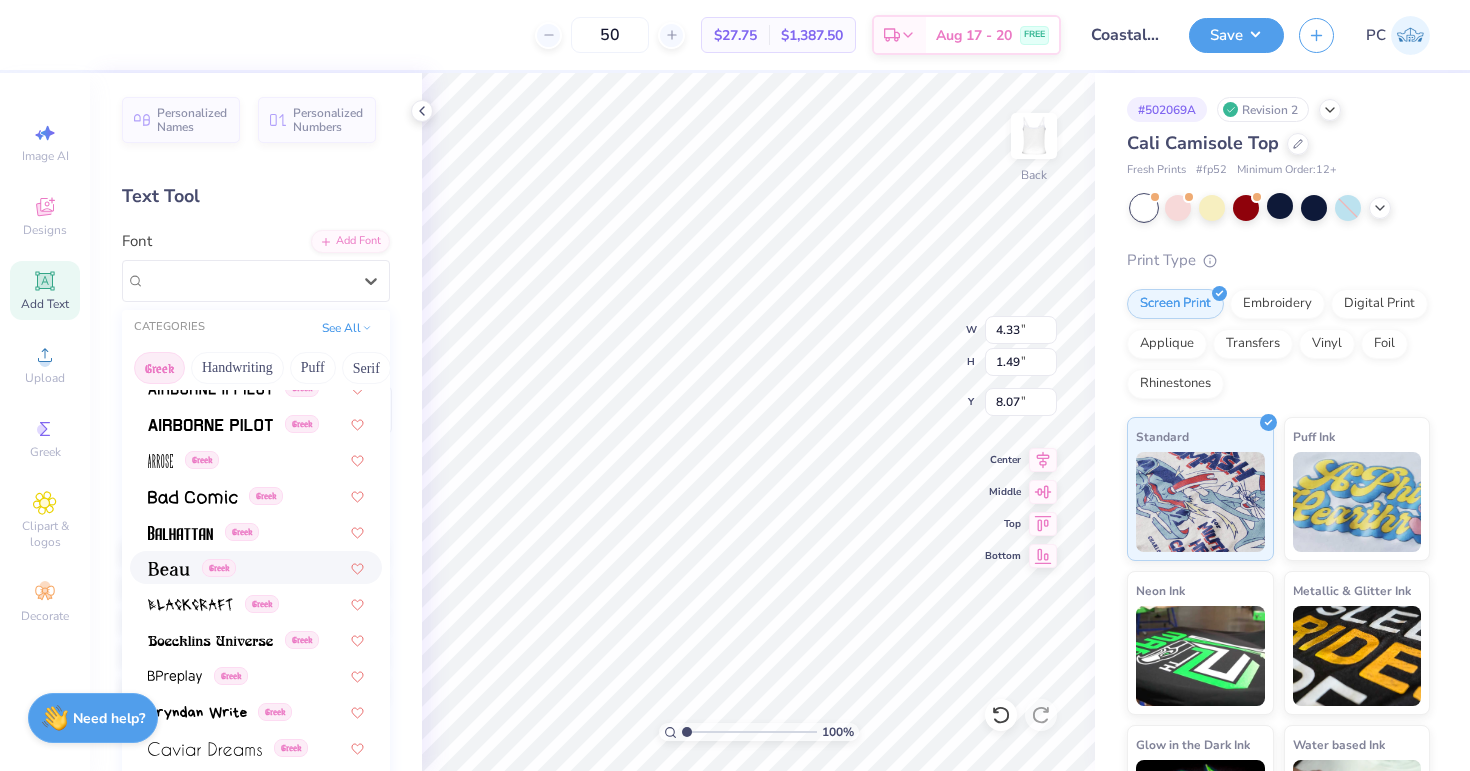 click at bounding box center (169, 569) 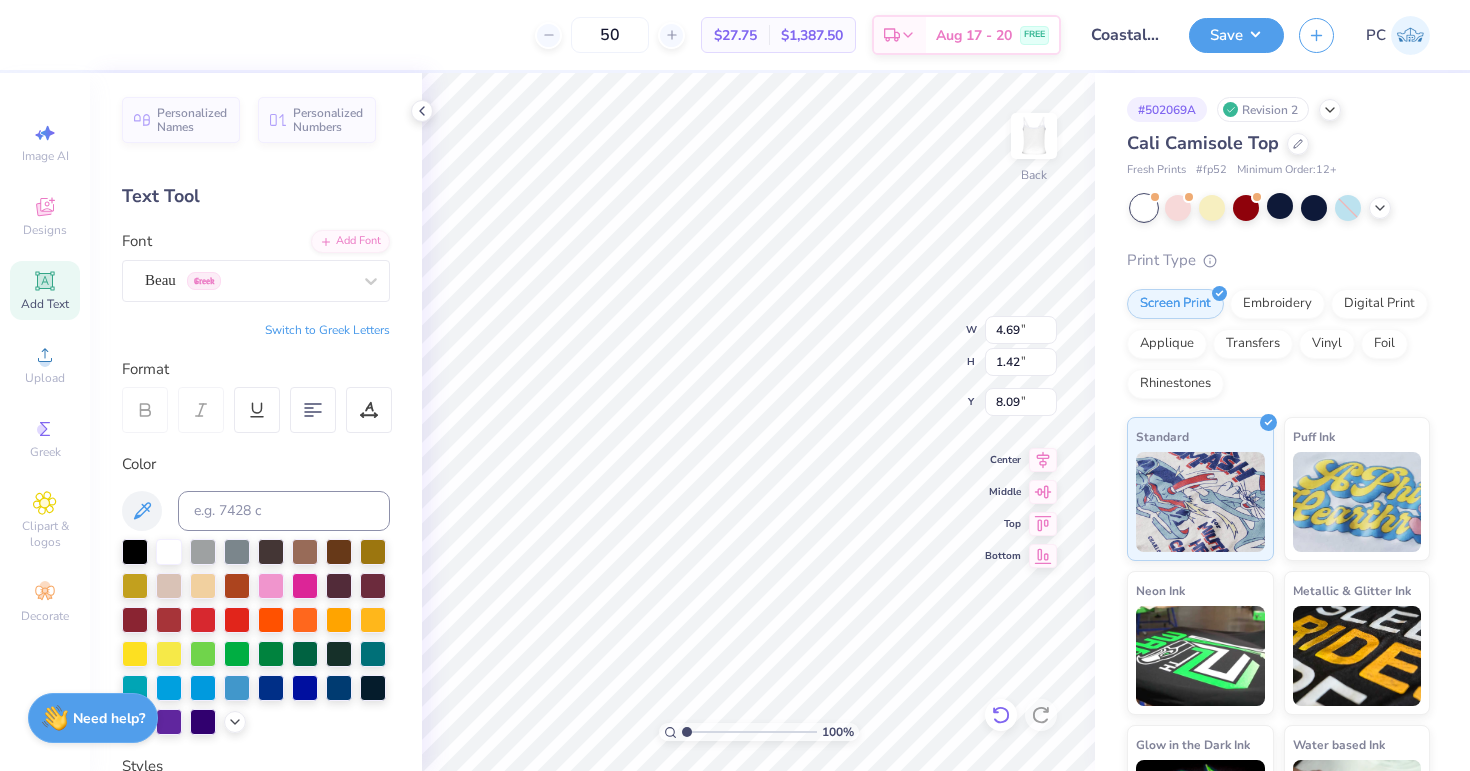 click 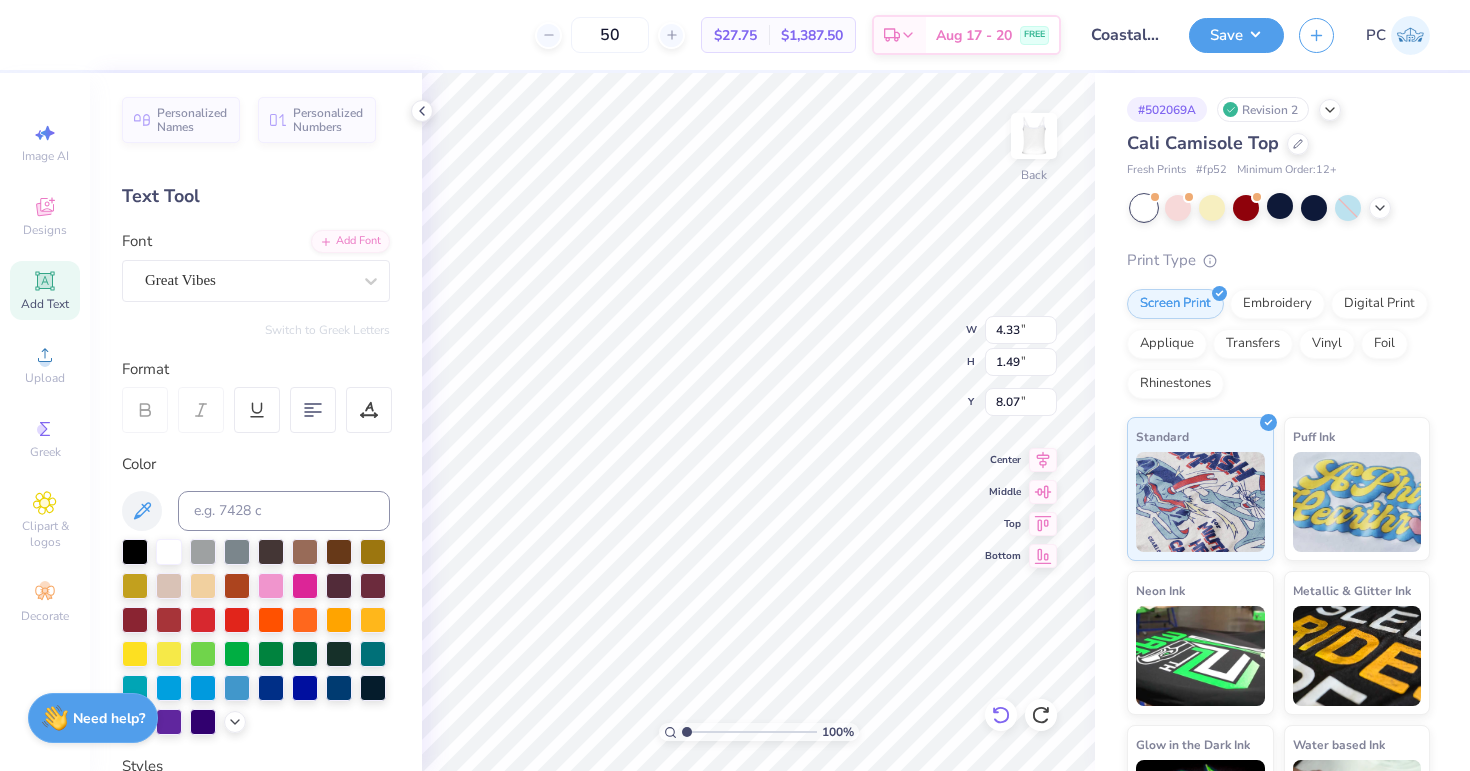 type on "4.33" 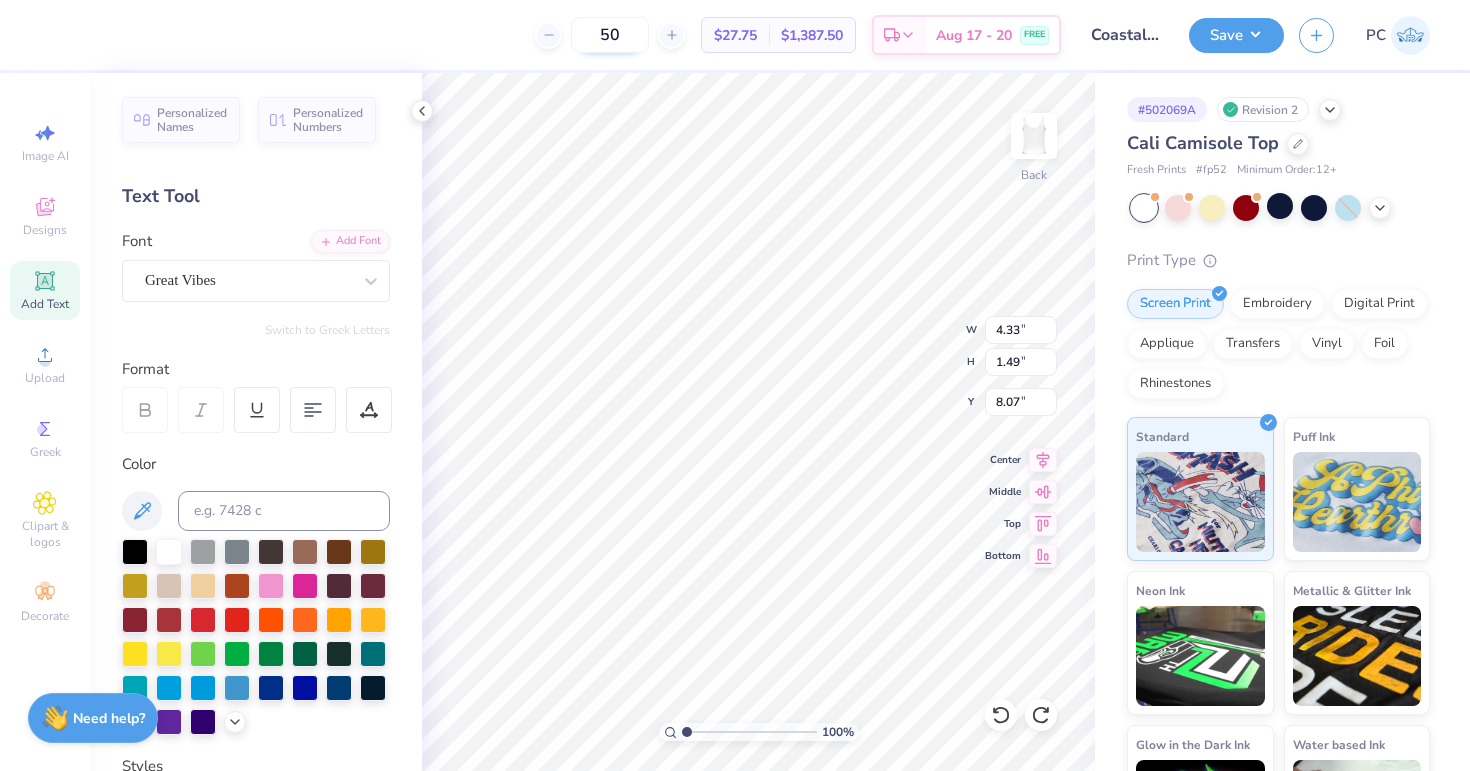 scroll, scrollTop: 1, scrollLeft: 0, axis: vertical 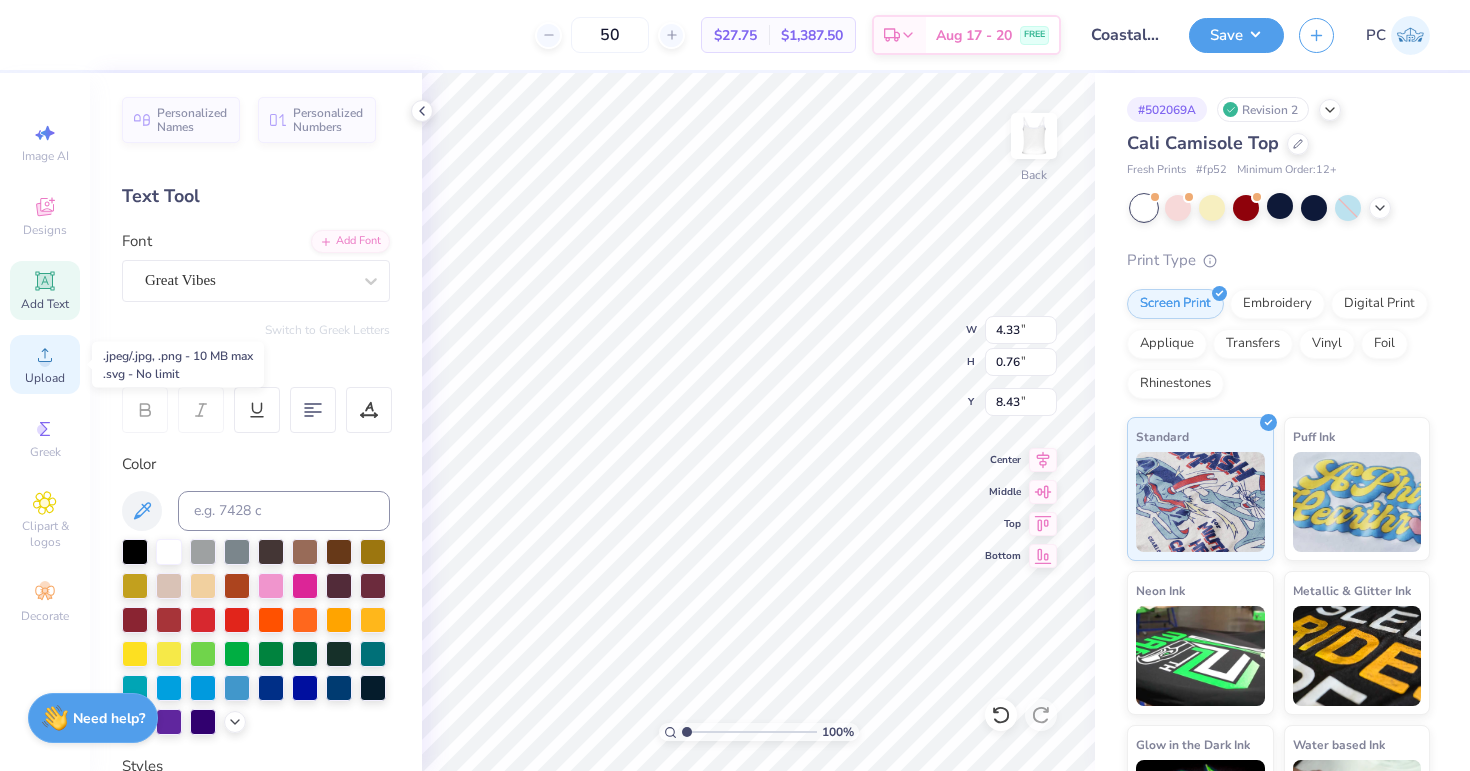 click on "Upload" at bounding box center [45, 378] 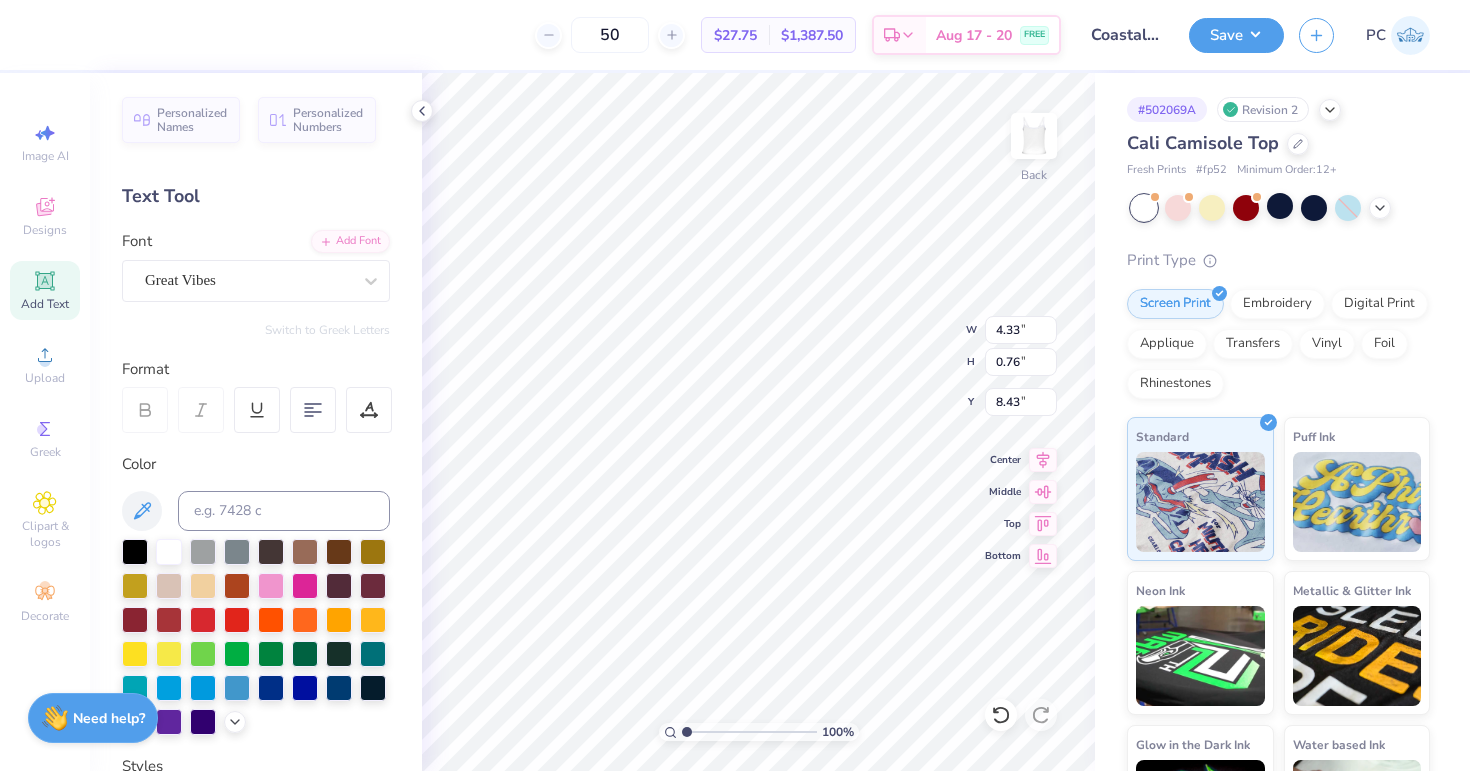 click 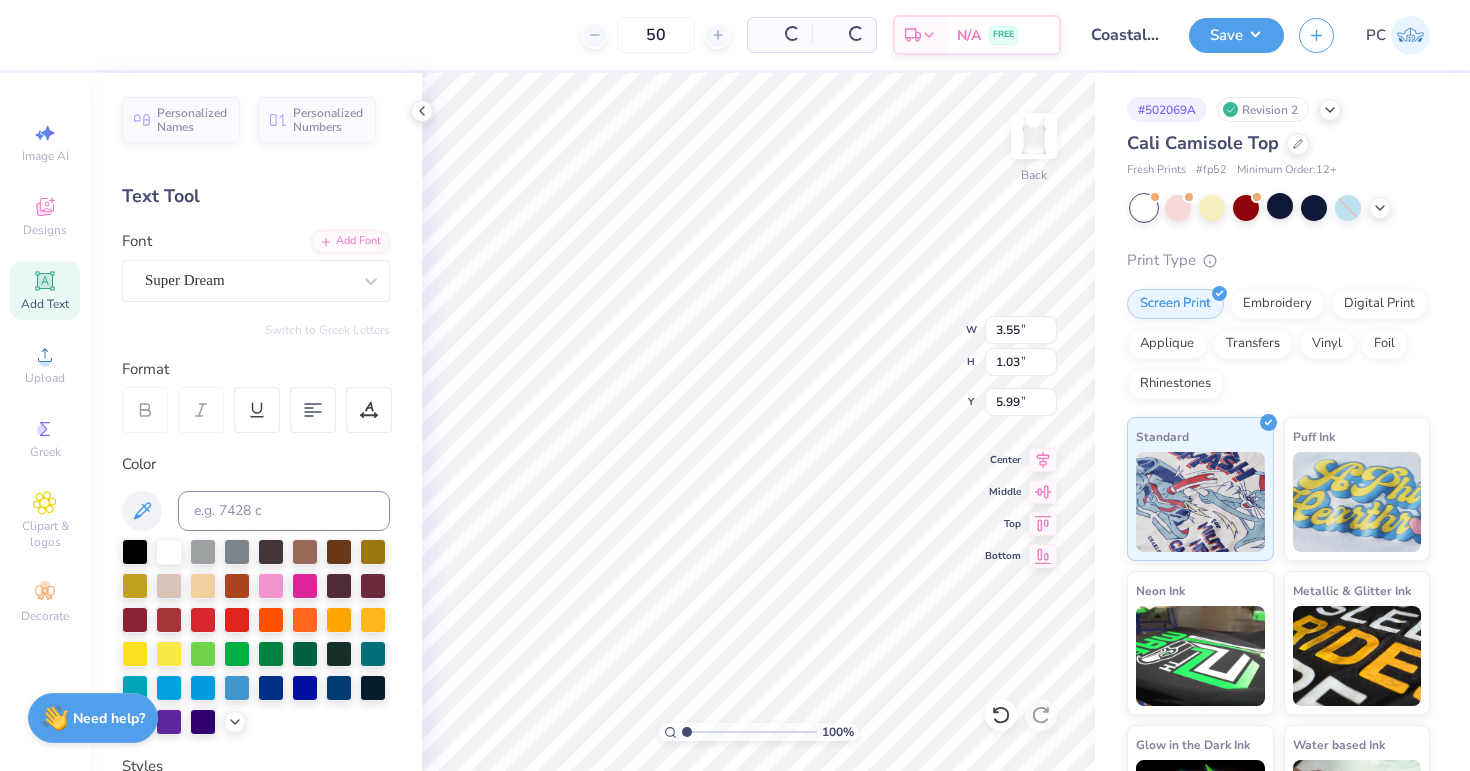 type on "3.55" 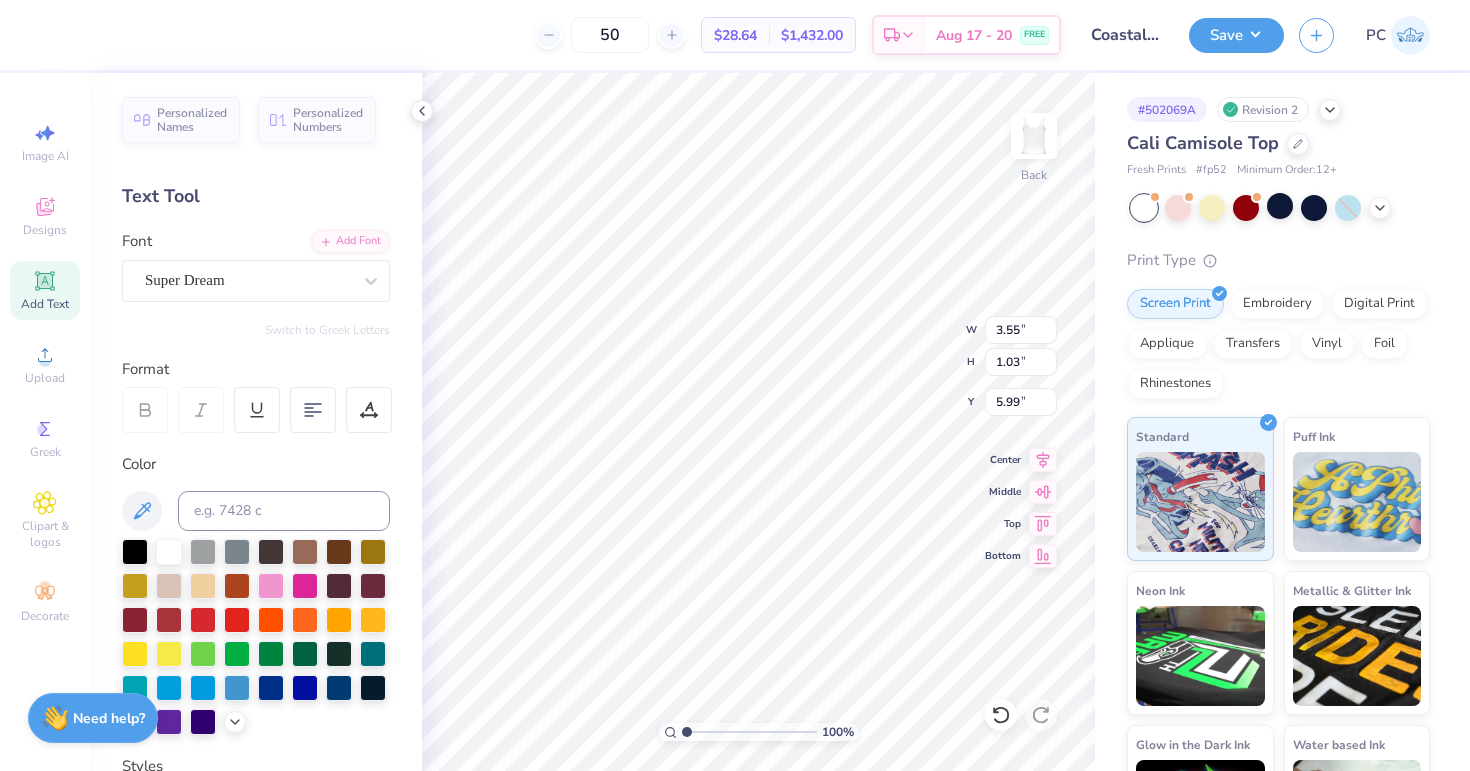 scroll, scrollTop: 0, scrollLeft: 4, axis: horizontal 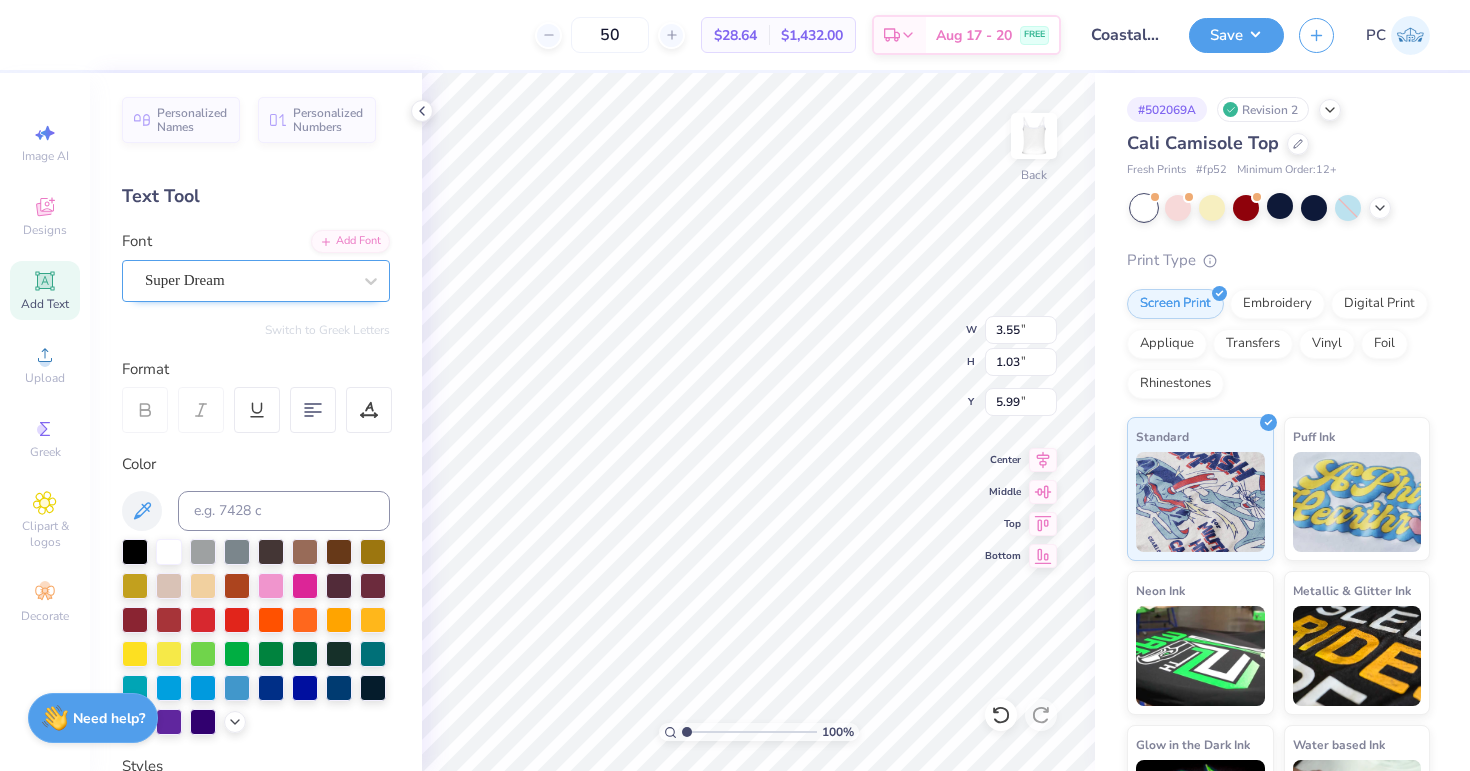 click on "Super Dream" at bounding box center (248, 280) 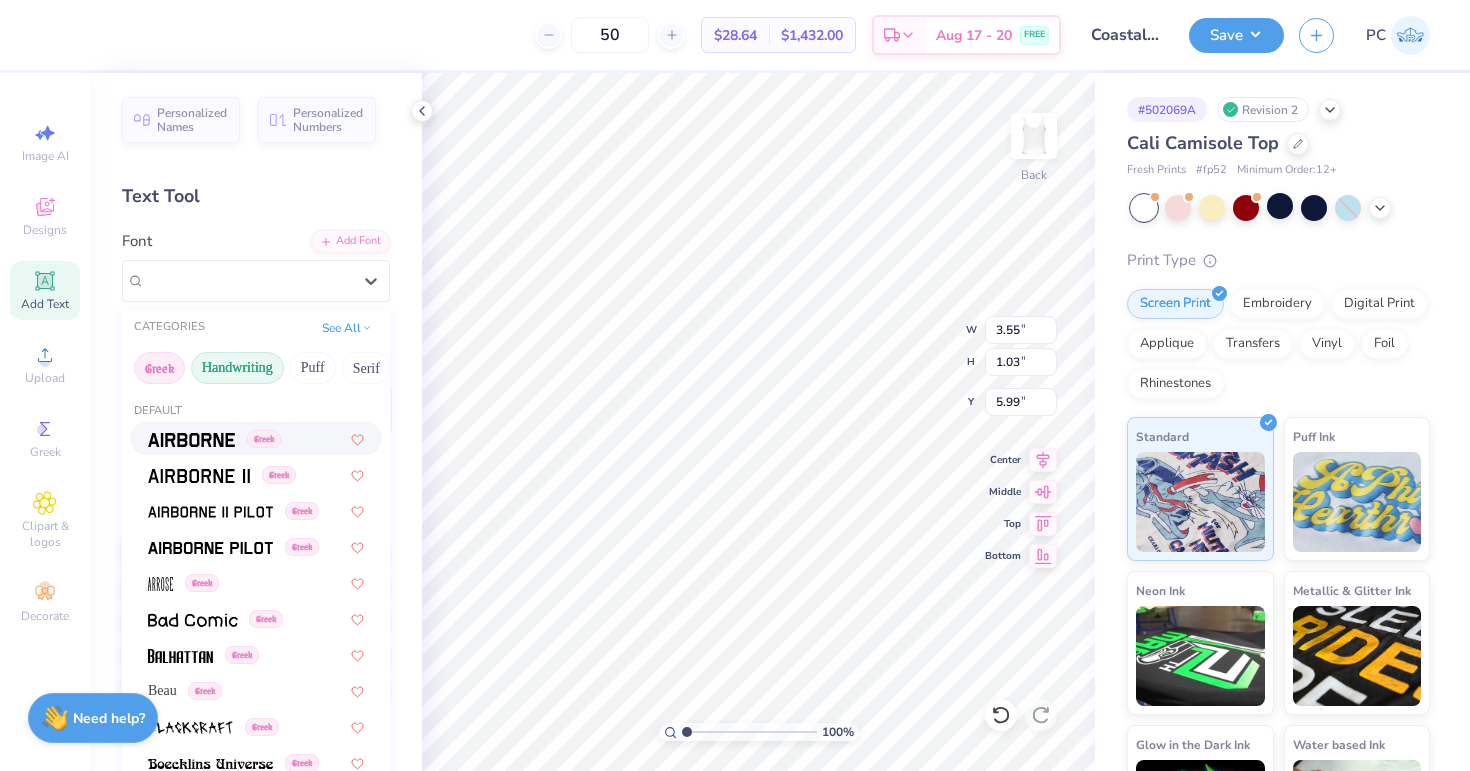 click on "Handwriting" at bounding box center [237, 368] 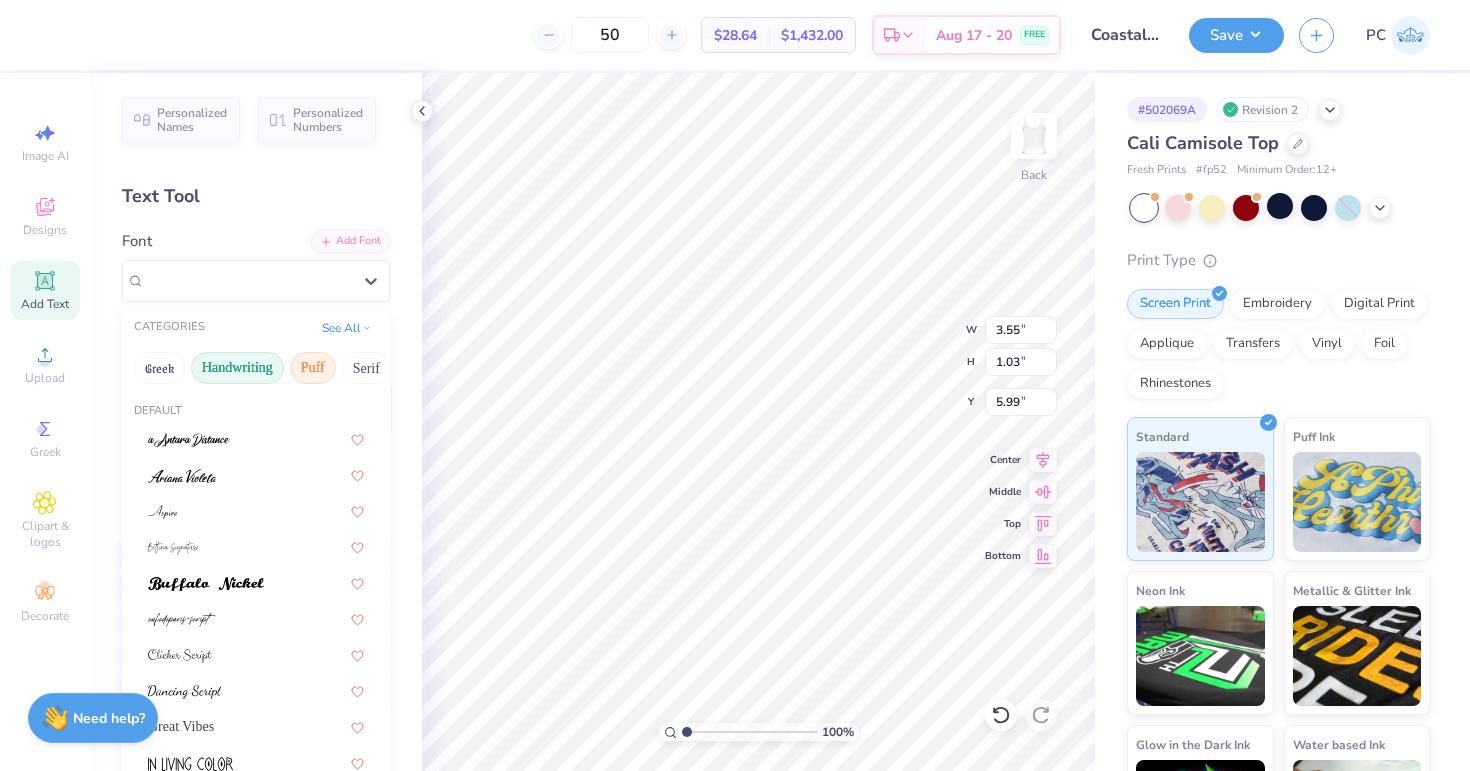 click on "Puff" at bounding box center (313, 368) 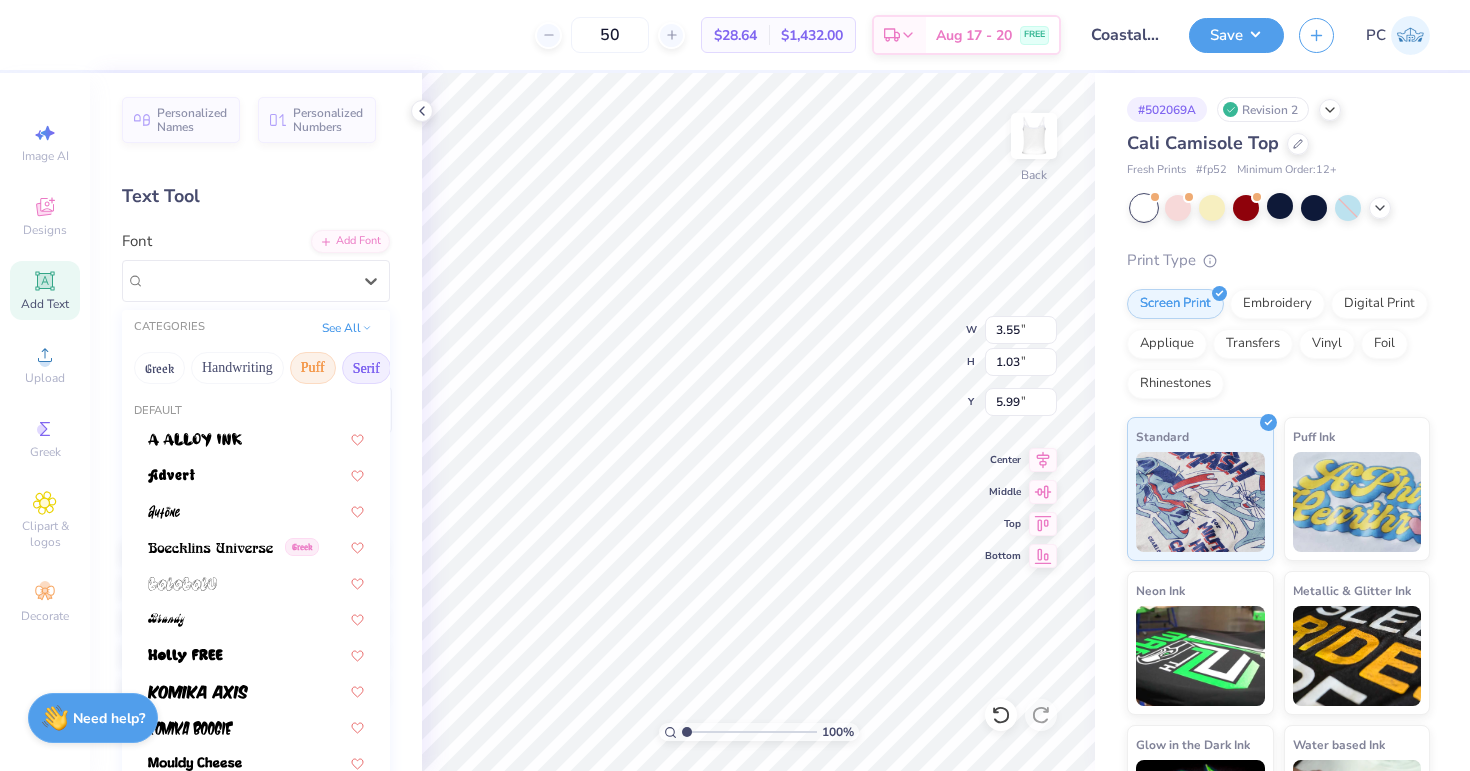 click on "Serif" at bounding box center (366, 368) 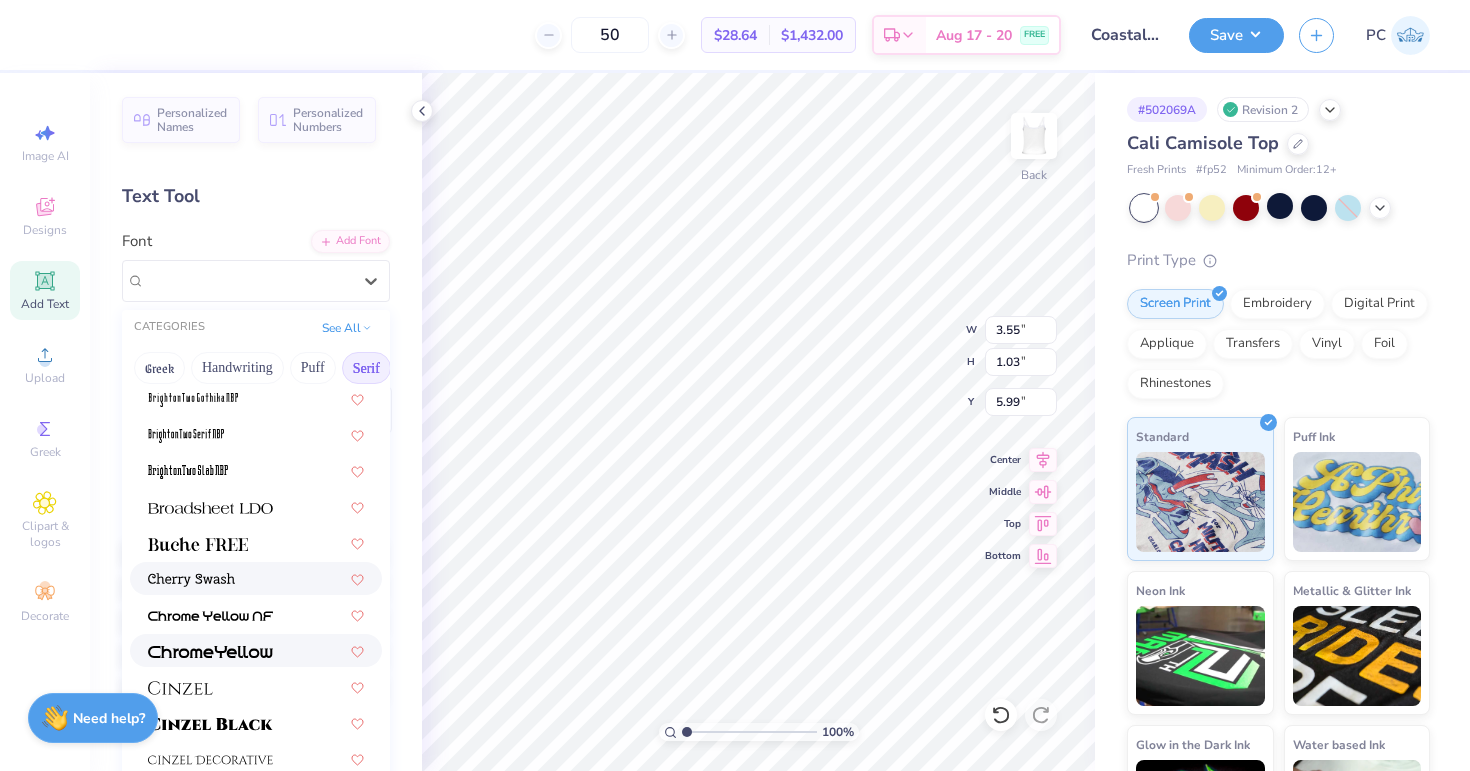 scroll, scrollTop: 126, scrollLeft: 0, axis: vertical 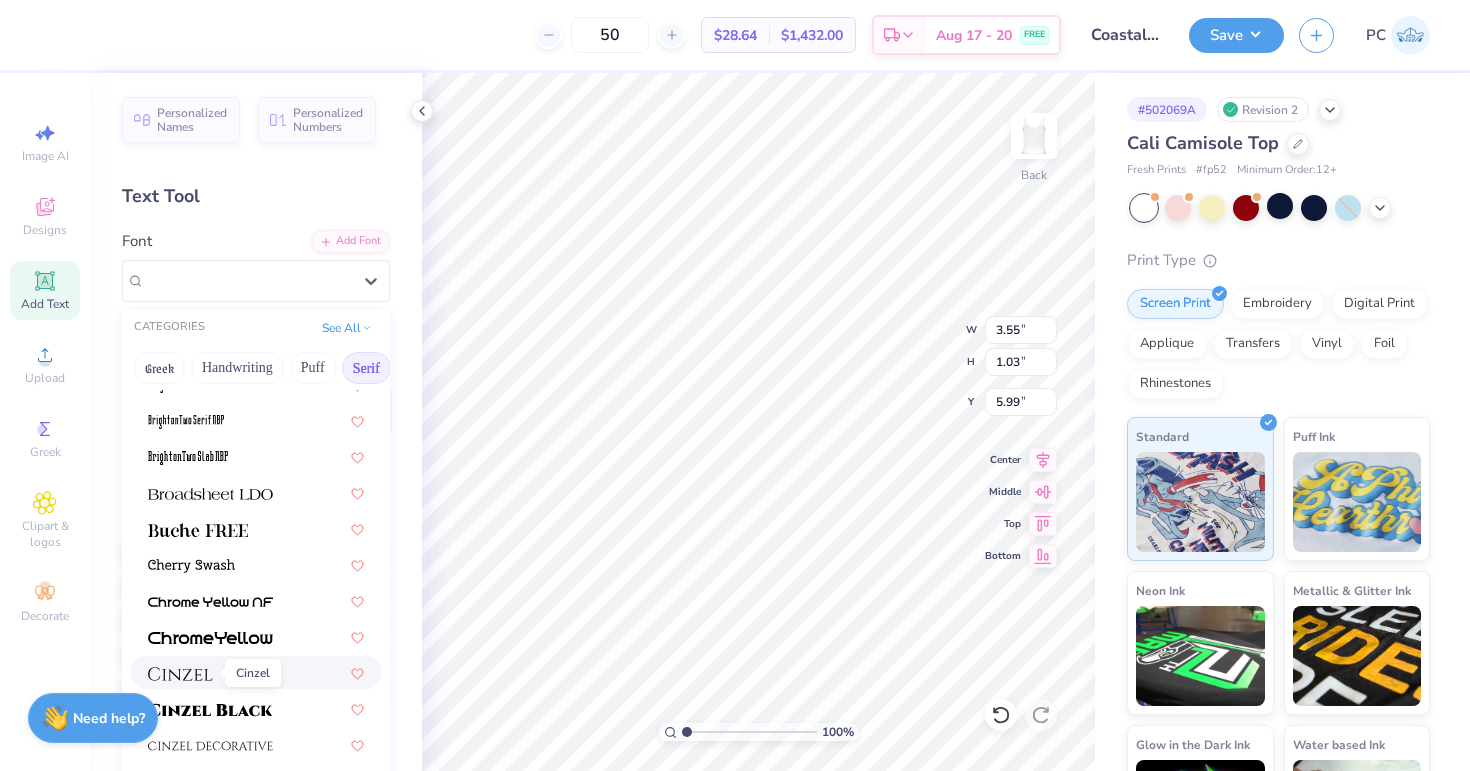 click at bounding box center [180, 672] 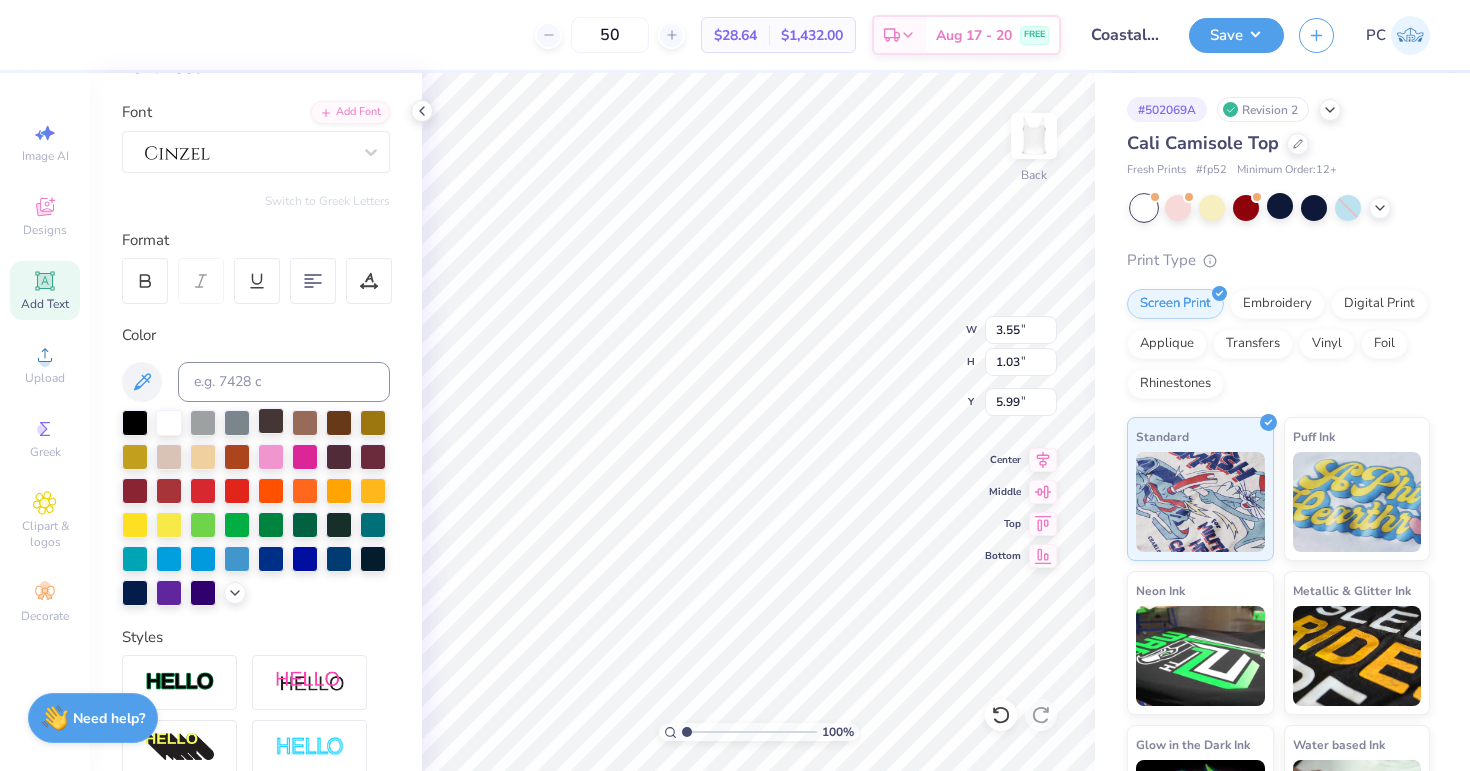 scroll, scrollTop: 155, scrollLeft: 0, axis: vertical 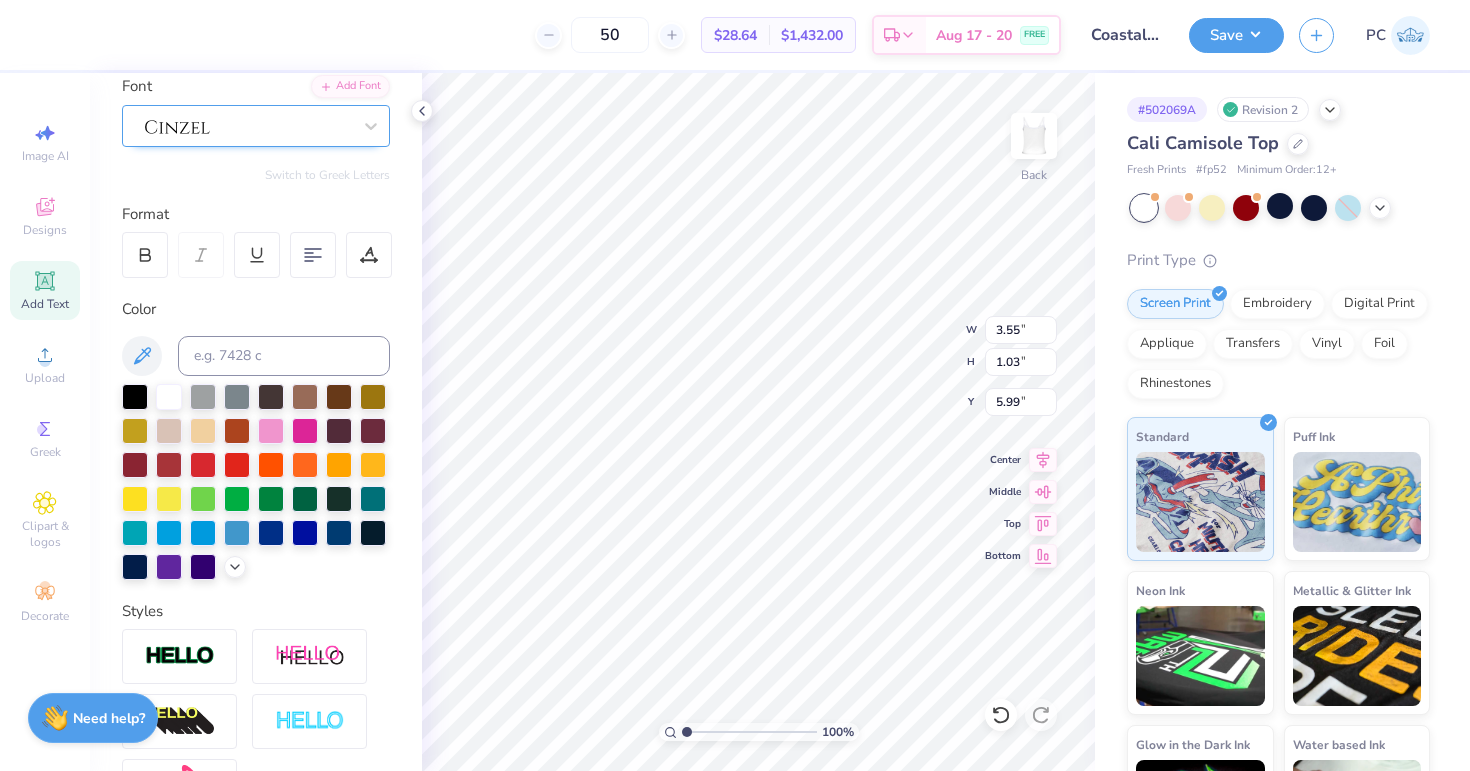 click at bounding box center [248, 125] 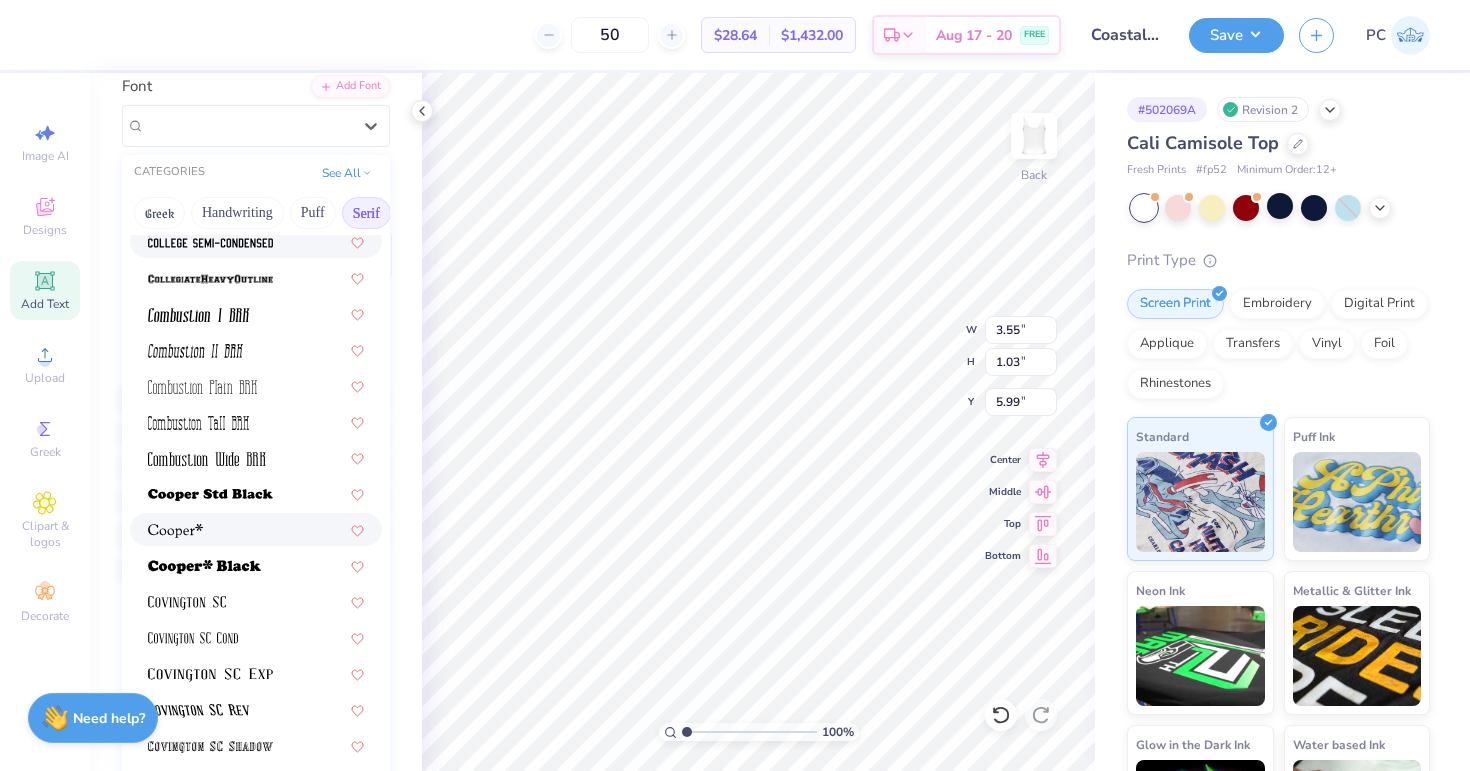 scroll, scrollTop: 651, scrollLeft: 0, axis: vertical 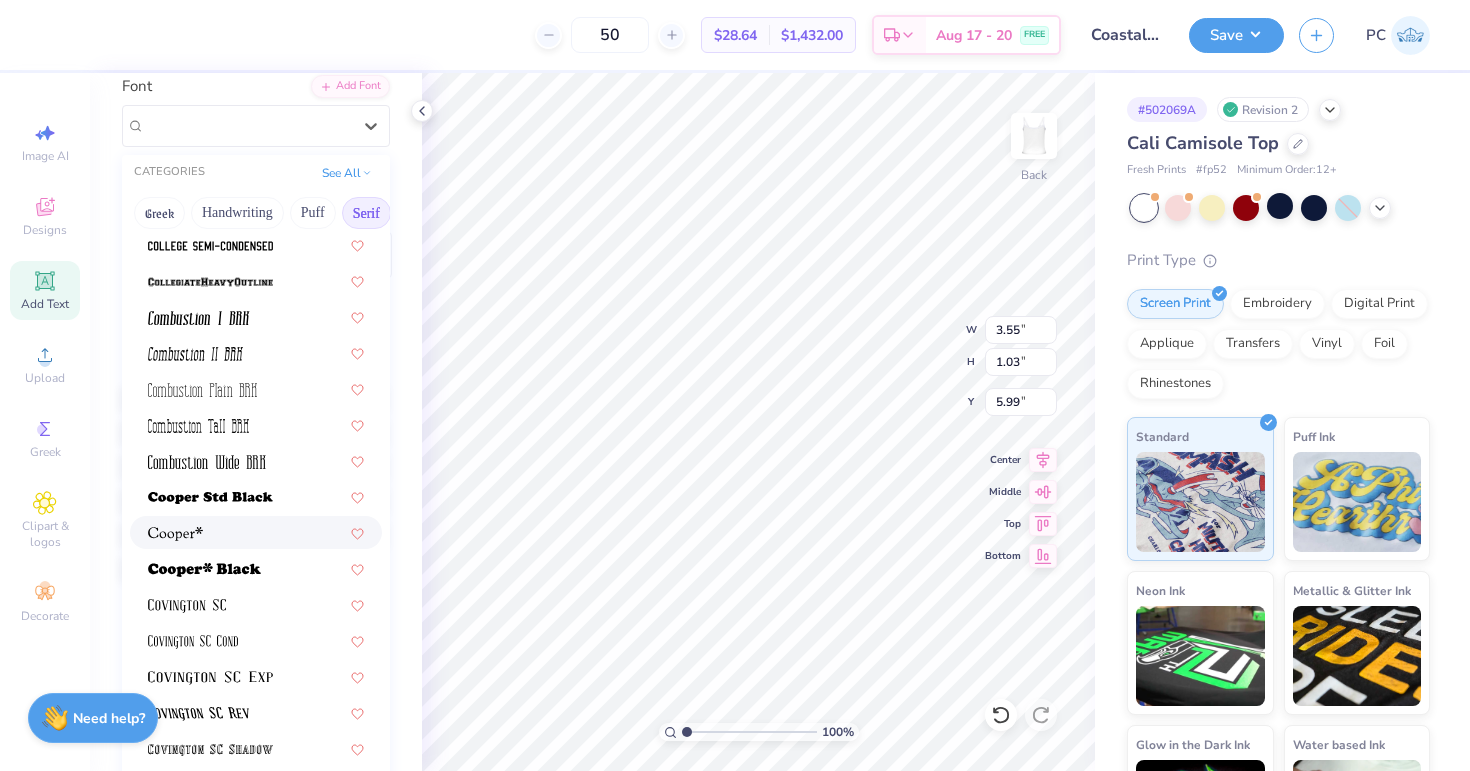 click at bounding box center (256, 532) 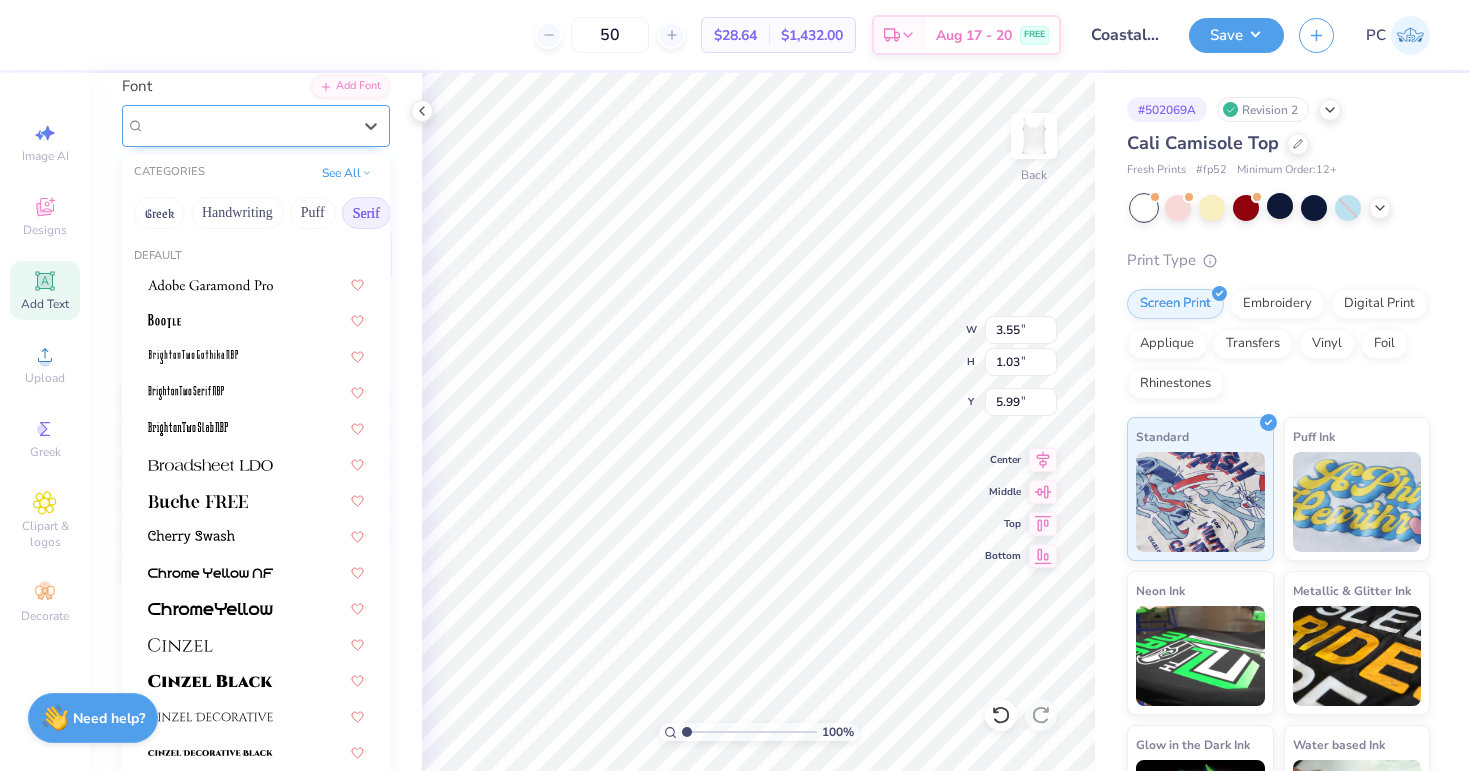 click at bounding box center [248, 125] 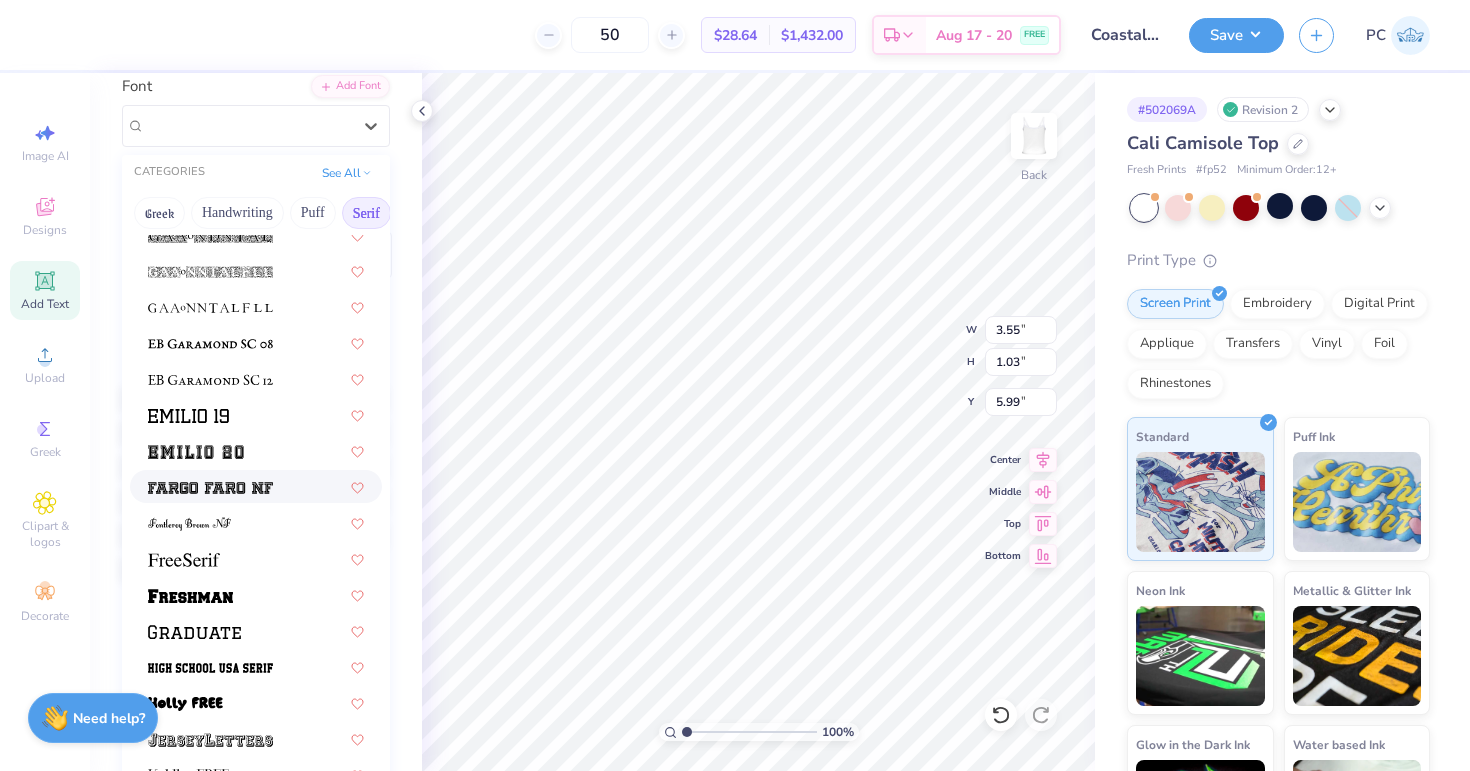 scroll, scrollTop: 1444, scrollLeft: 0, axis: vertical 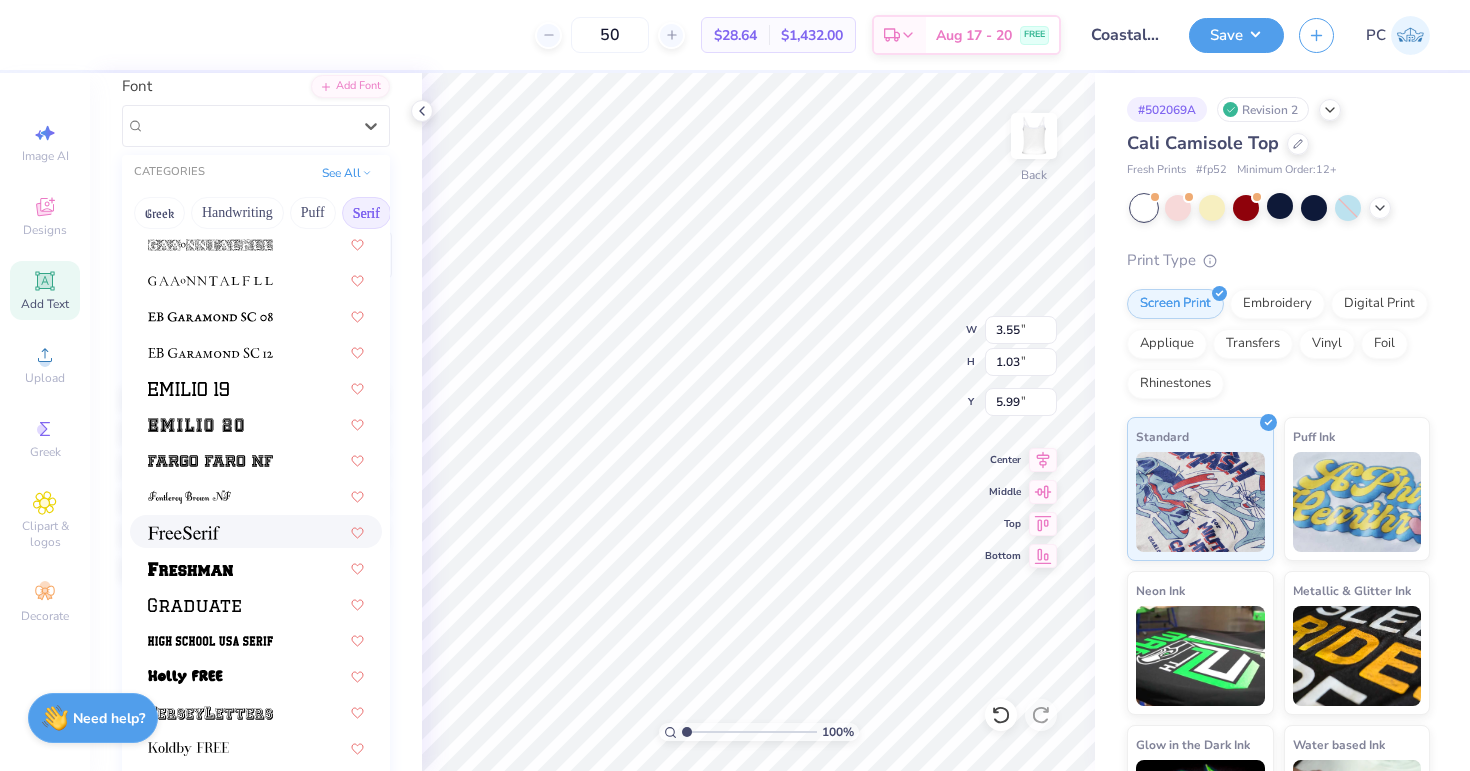 click at bounding box center (184, 531) 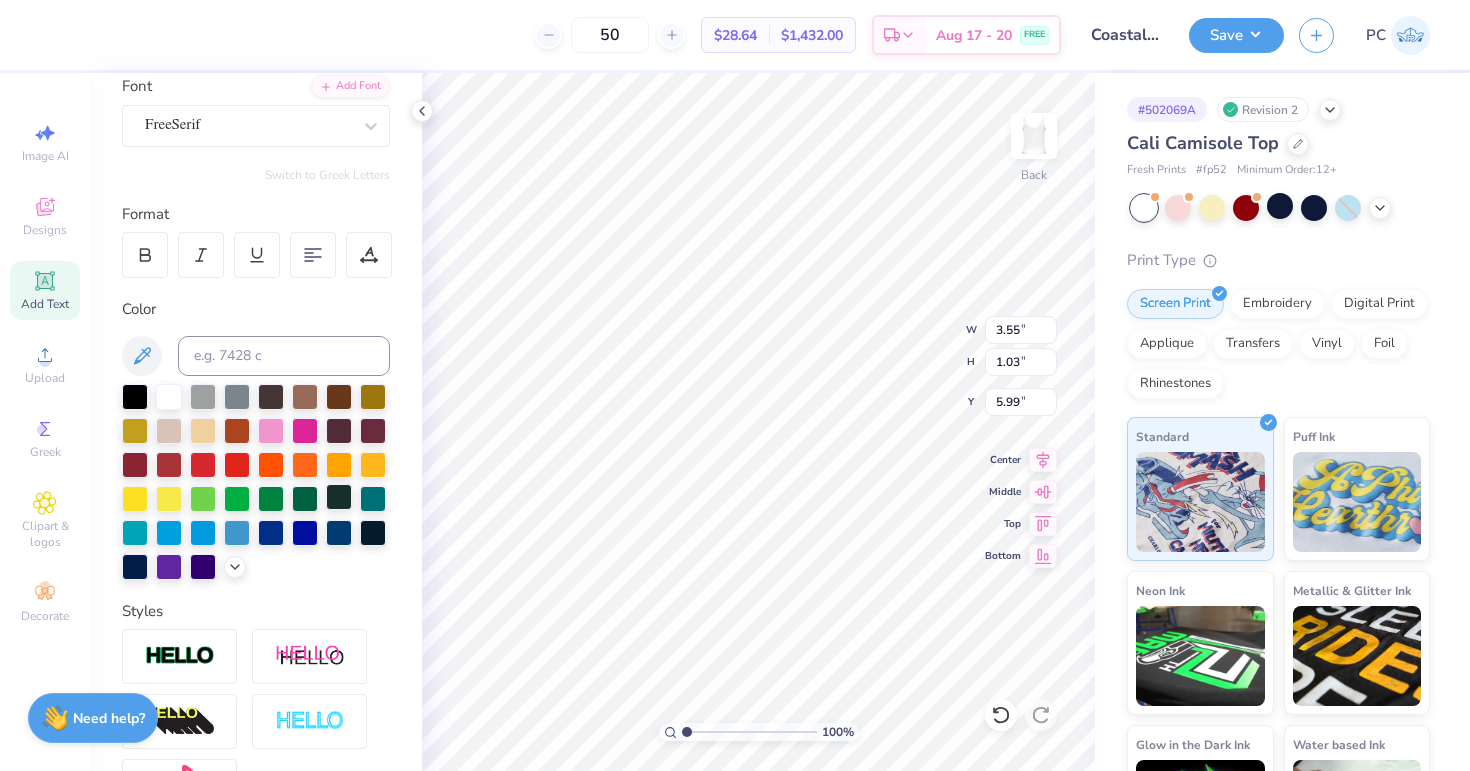 scroll, scrollTop: 0, scrollLeft: 4, axis: horizontal 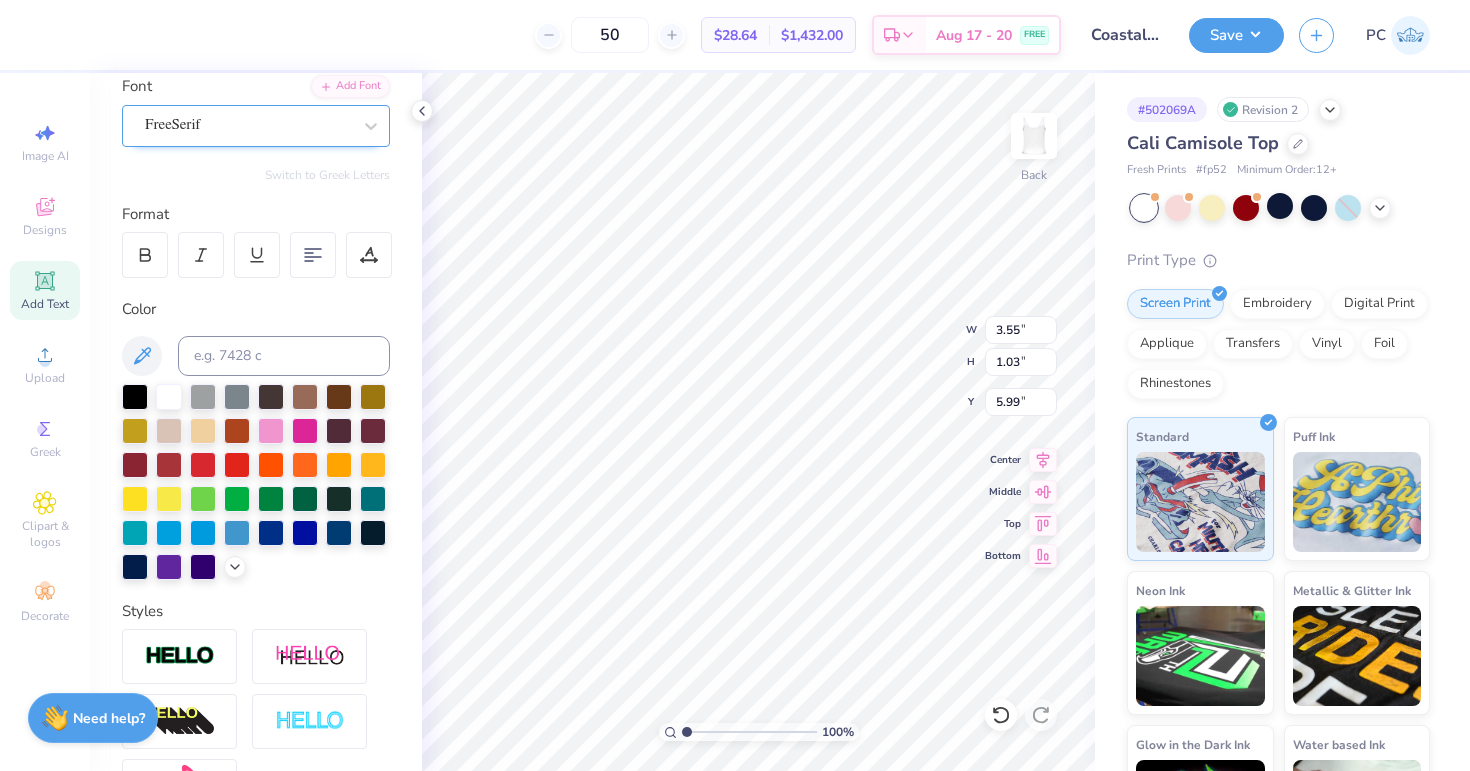 type on "RUSH FALL 2025" 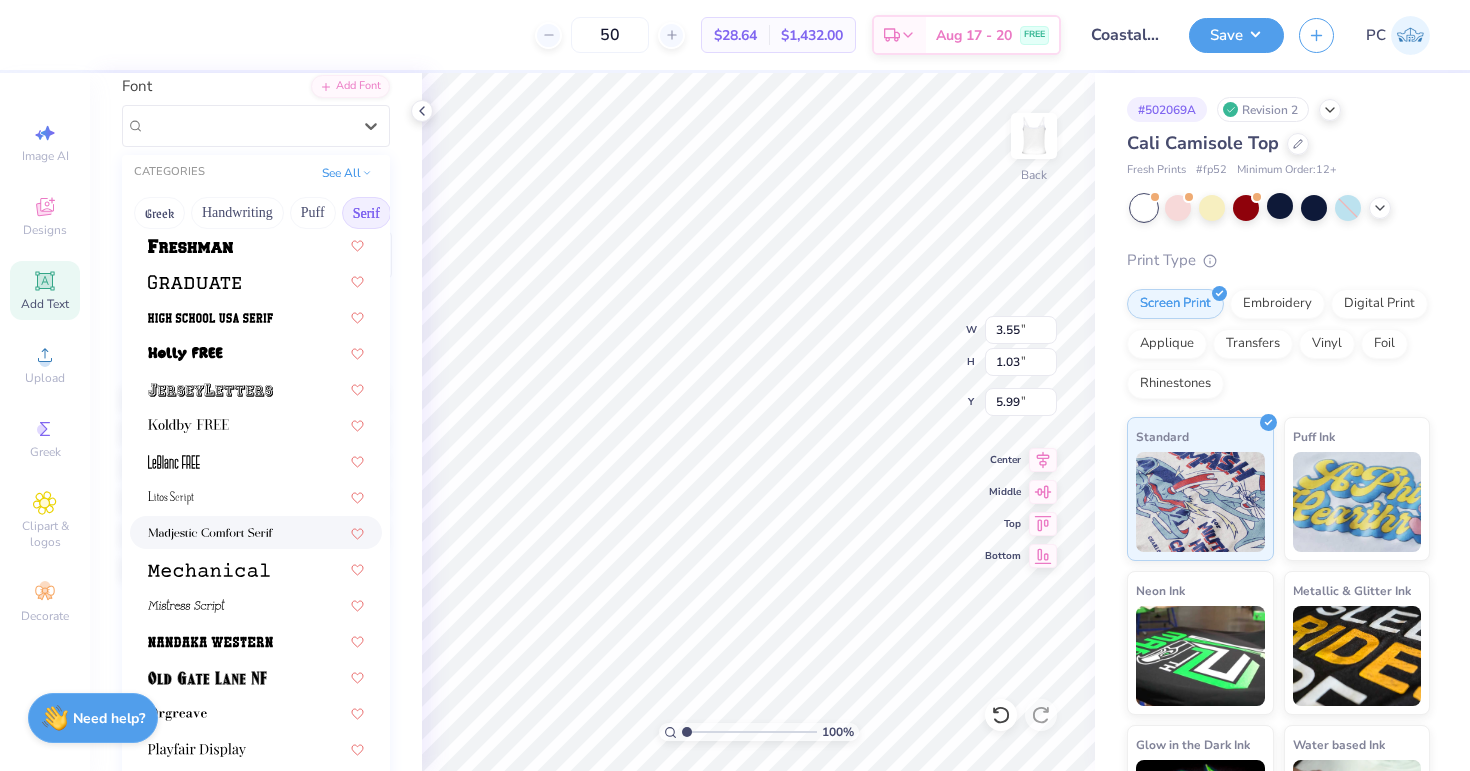 scroll, scrollTop: 1764, scrollLeft: 0, axis: vertical 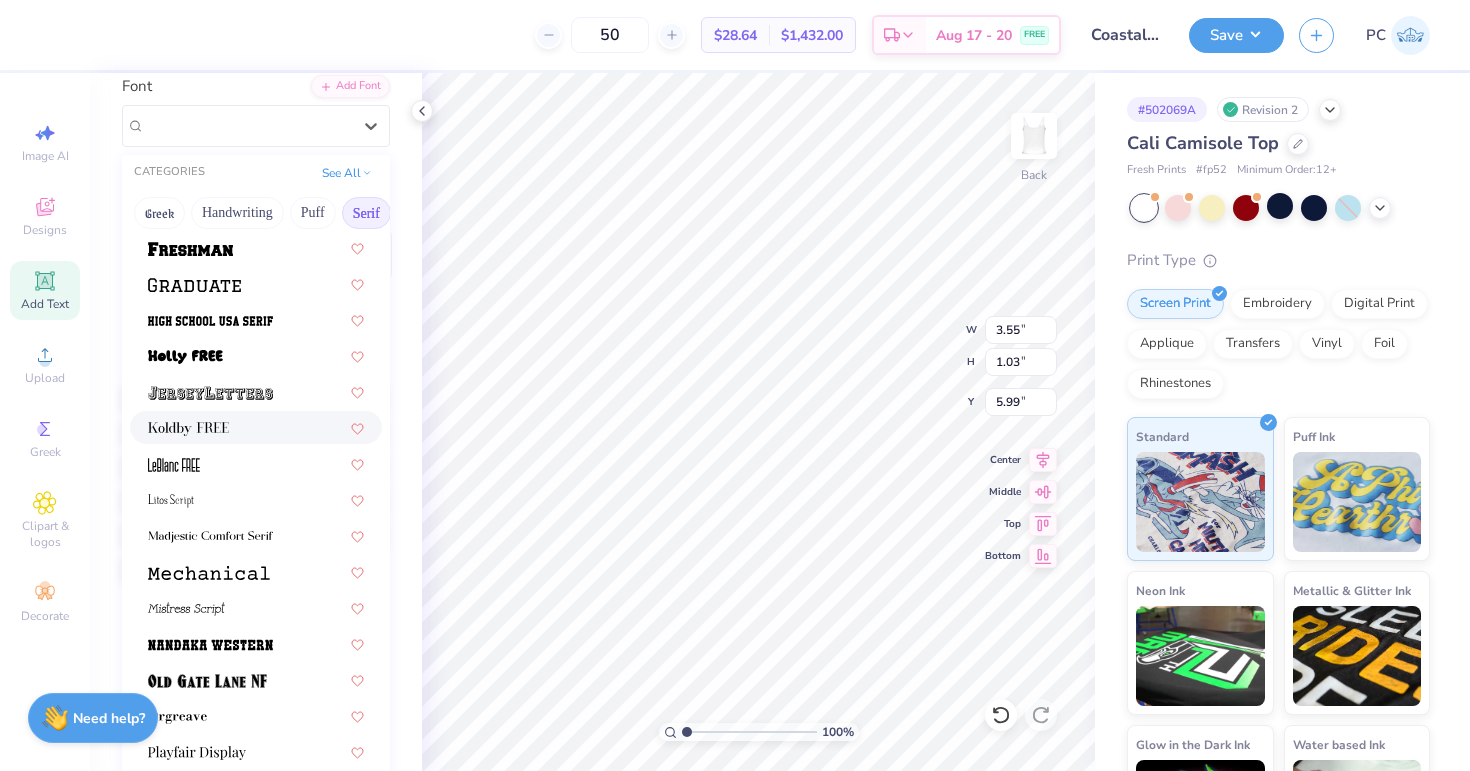 click at bounding box center [188, 429] 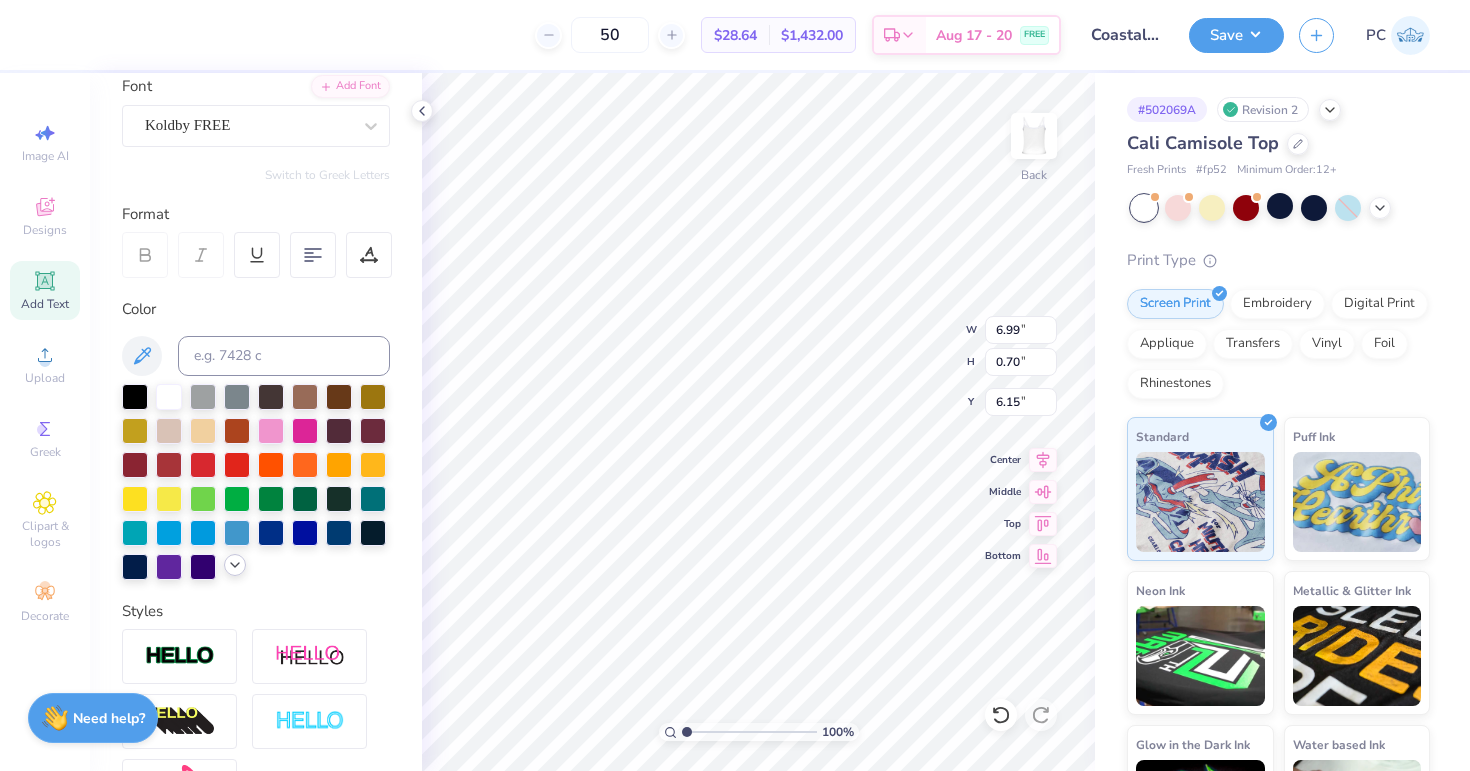 click 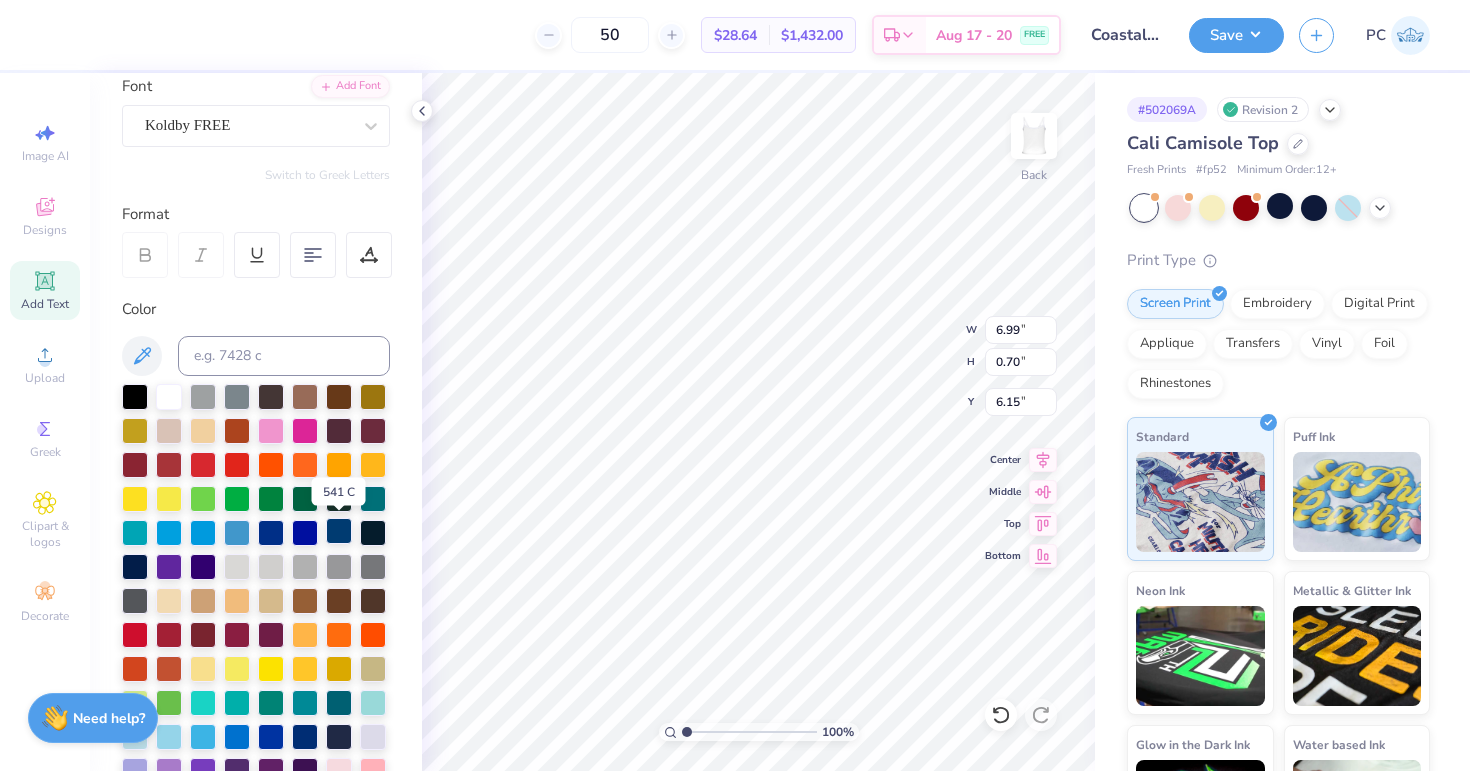 click at bounding box center (339, 531) 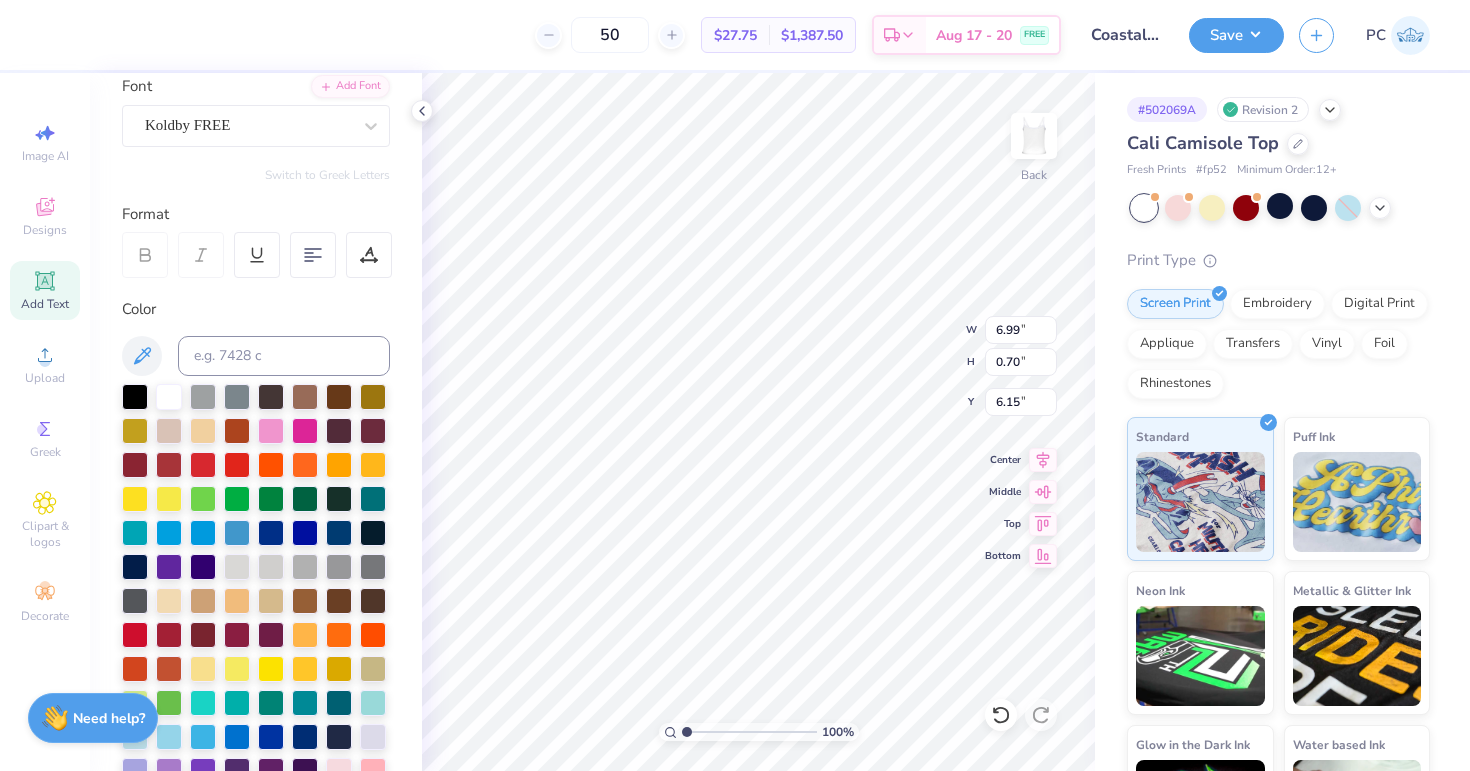 type on "4.33" 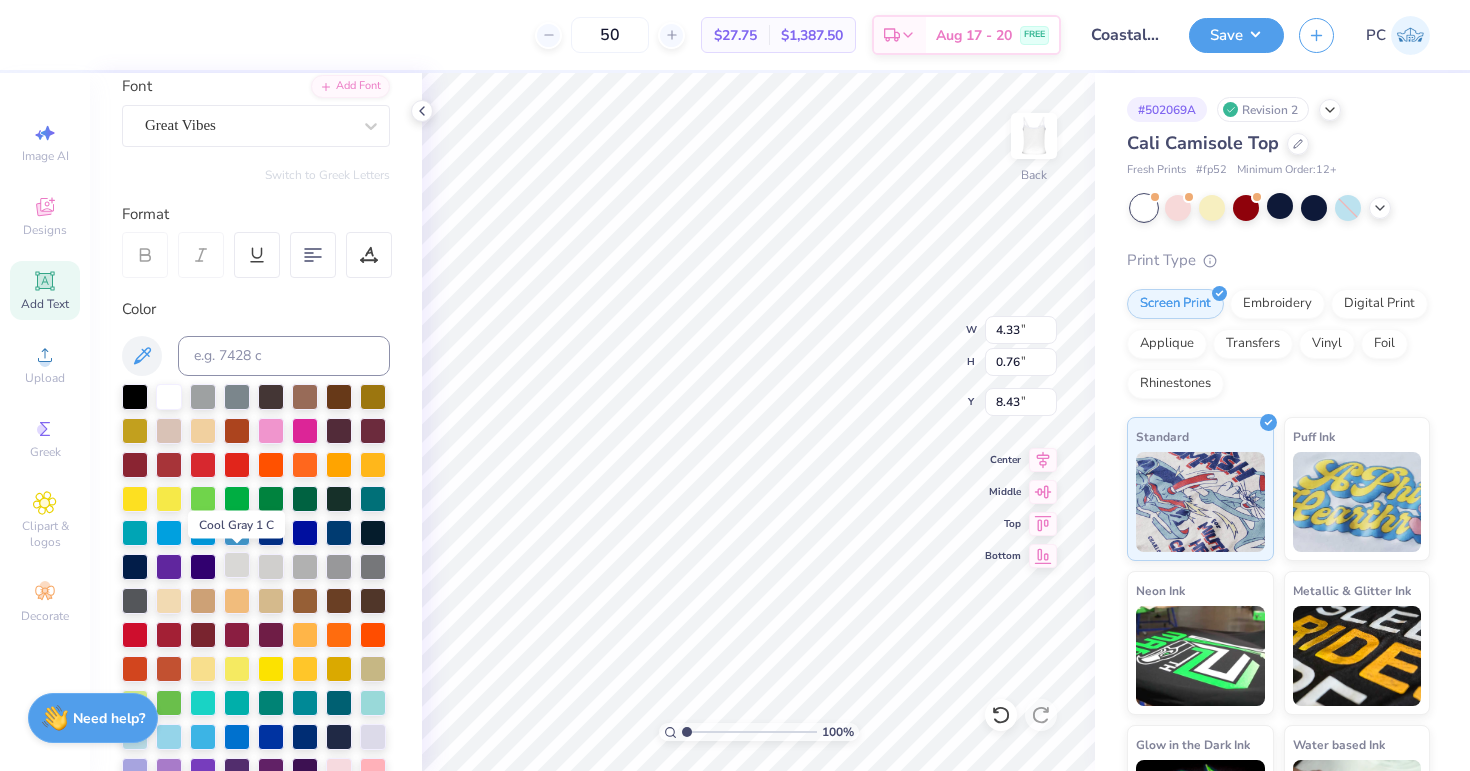 scroll, scrollTop: 190, scrollLeft: 0, axis: vertical 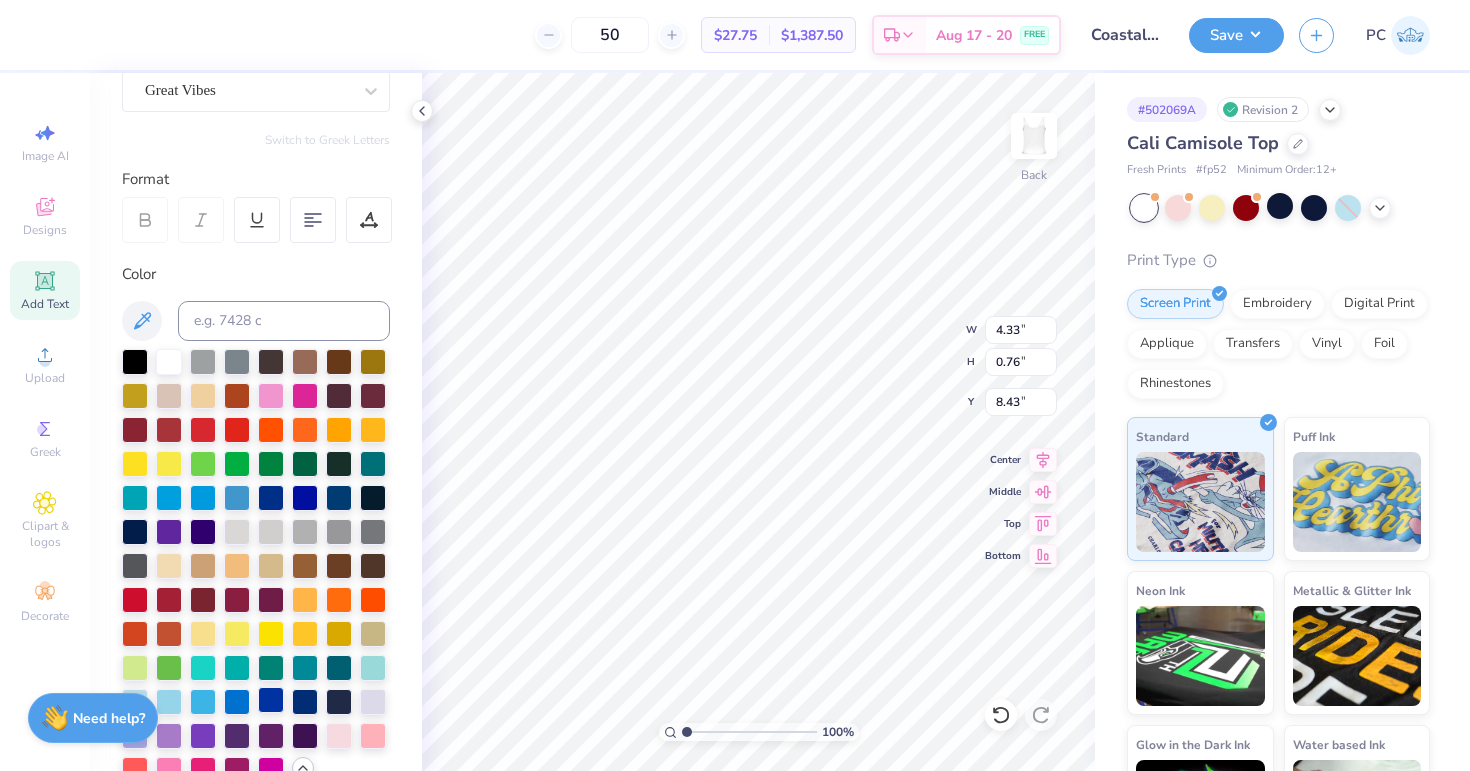 click at bounding box center [271, 700] 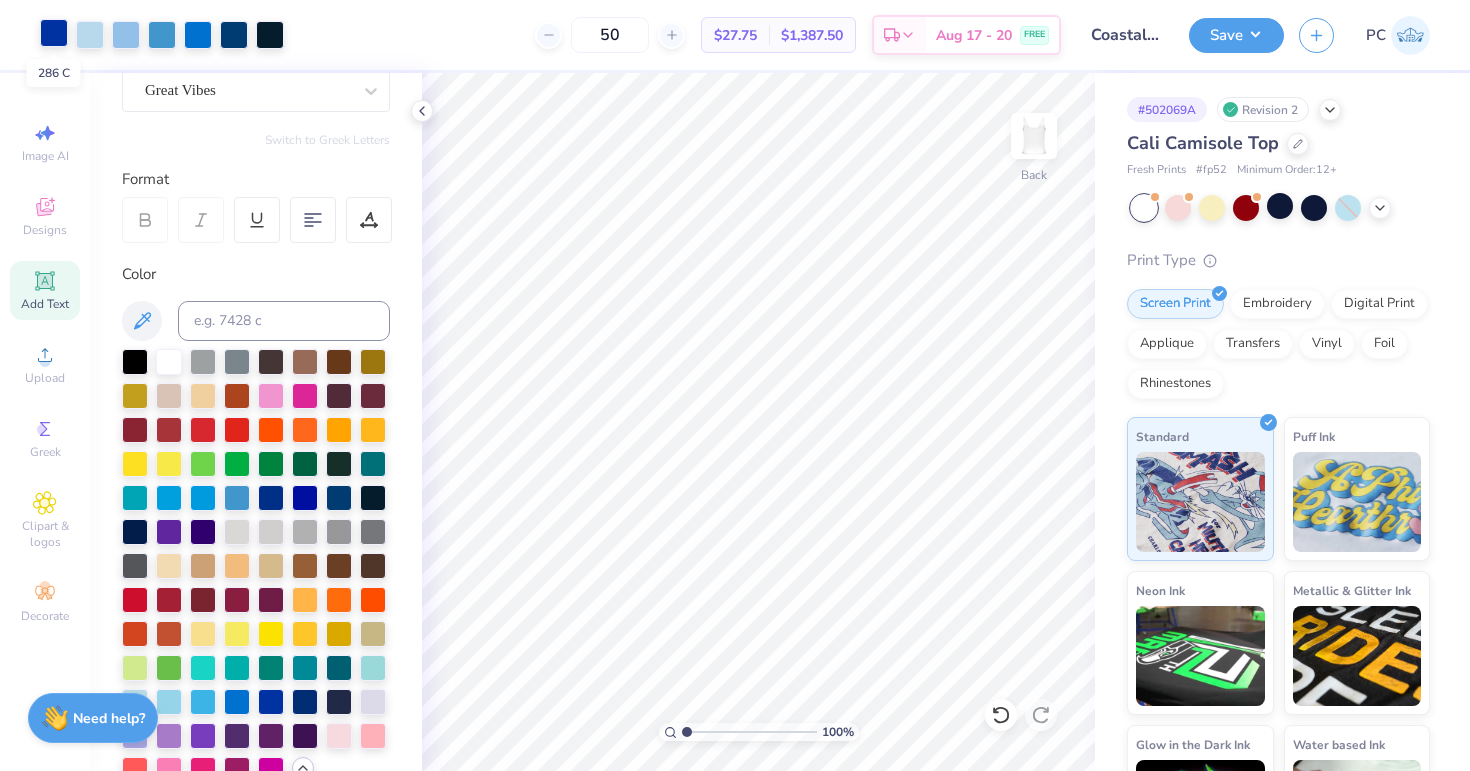 click at bounding box center [54, 33] 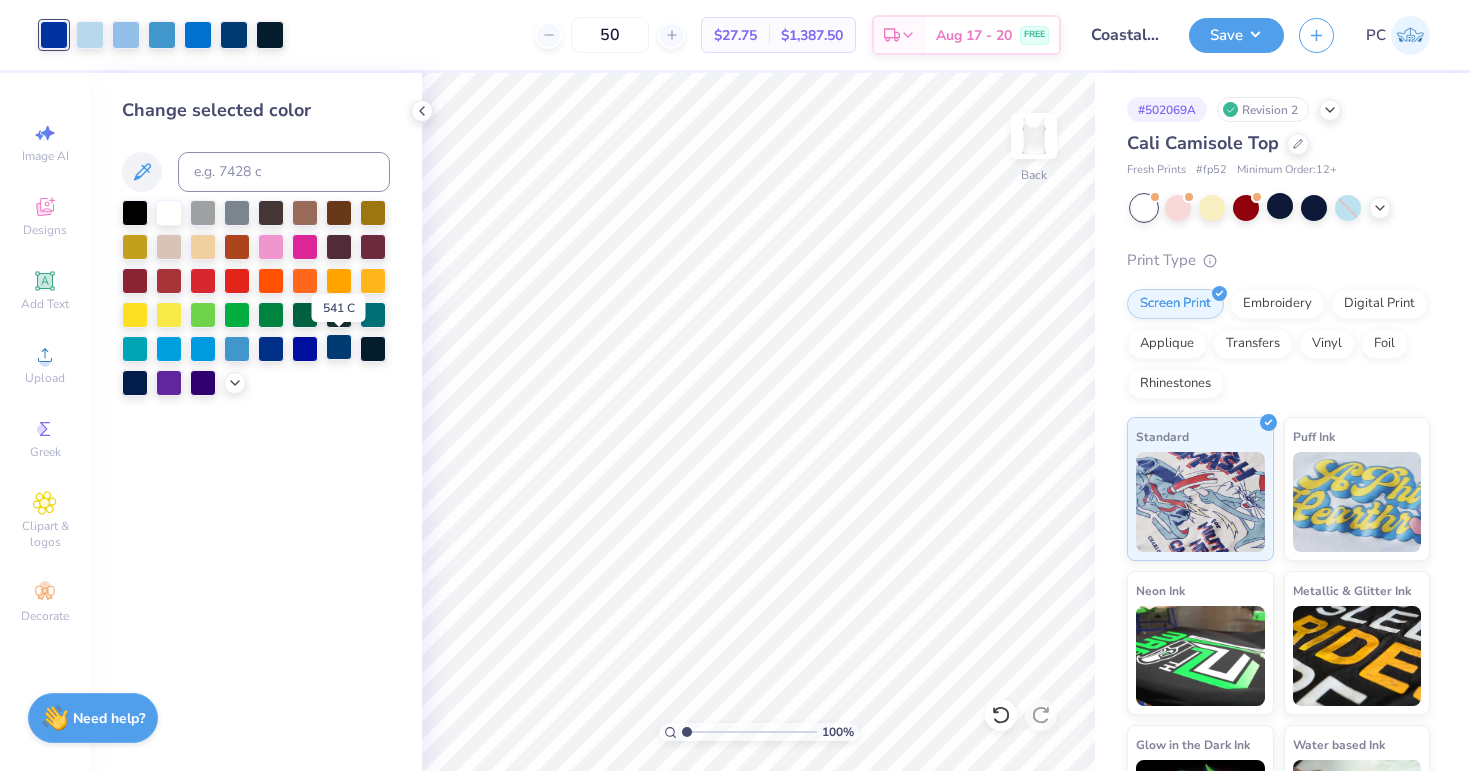 click at bounding box center [339, 347] 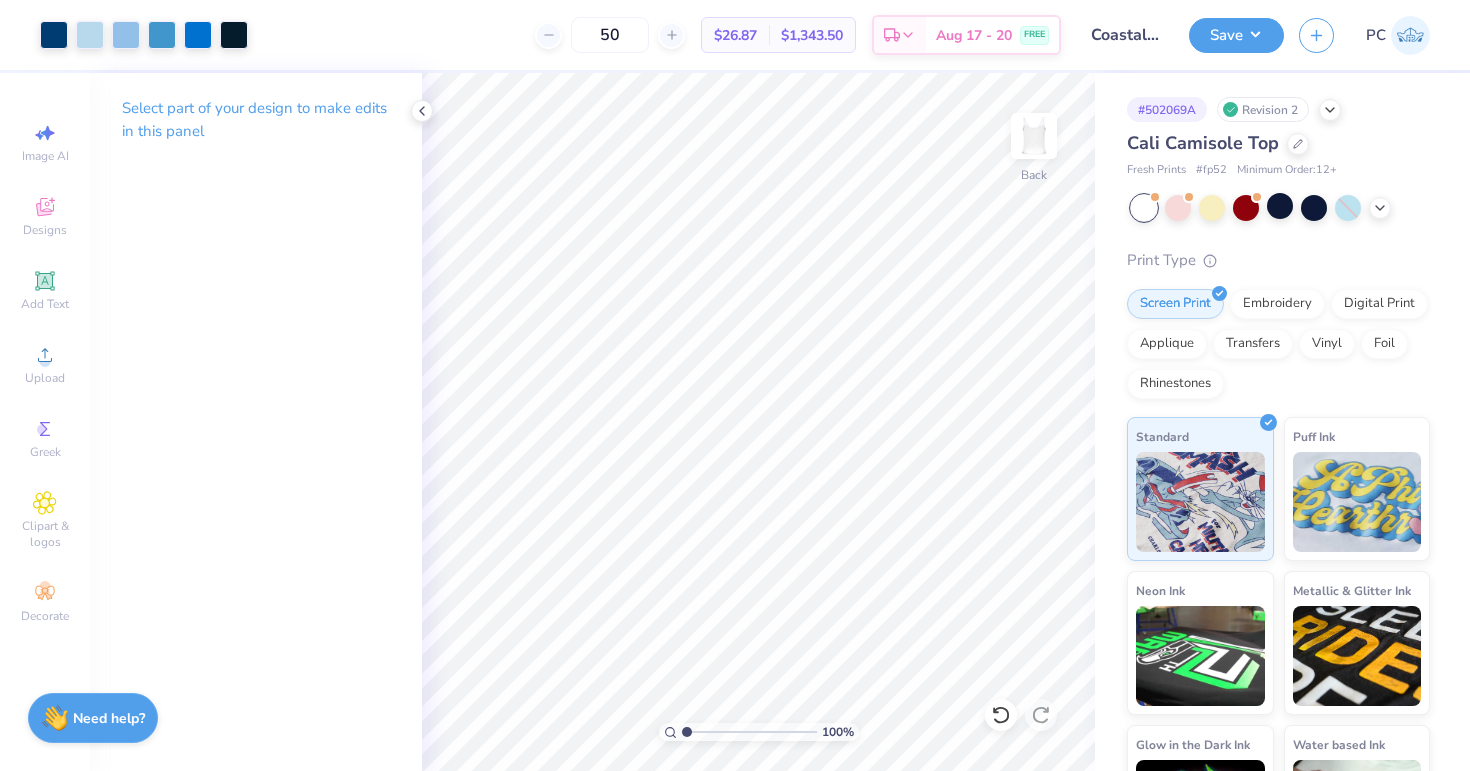 click on "50 $26.87 Per Item $1,343.50 Total Est.  Delivery Aug 17 - 20 FREE" at bounding box center [662, 35] 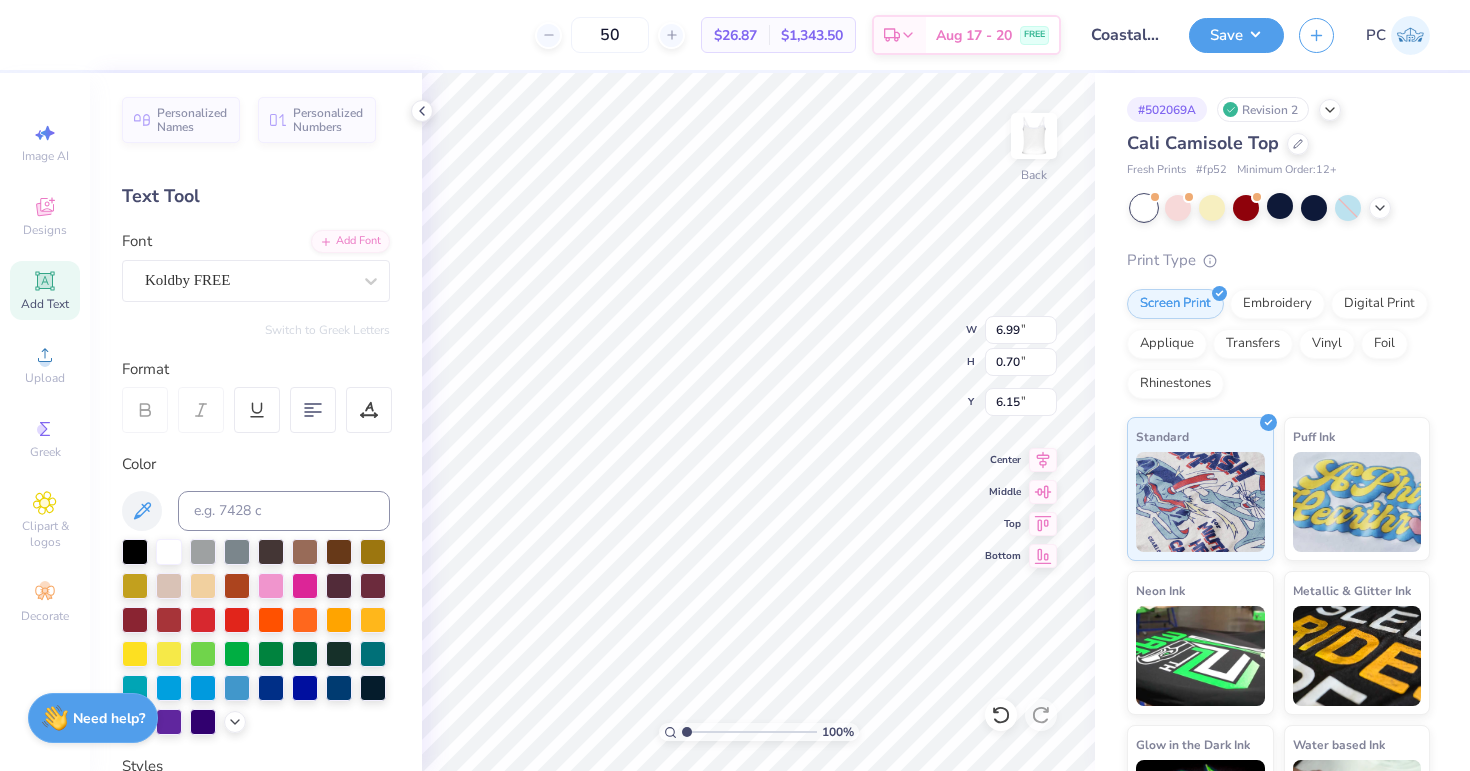 type on "9.71" 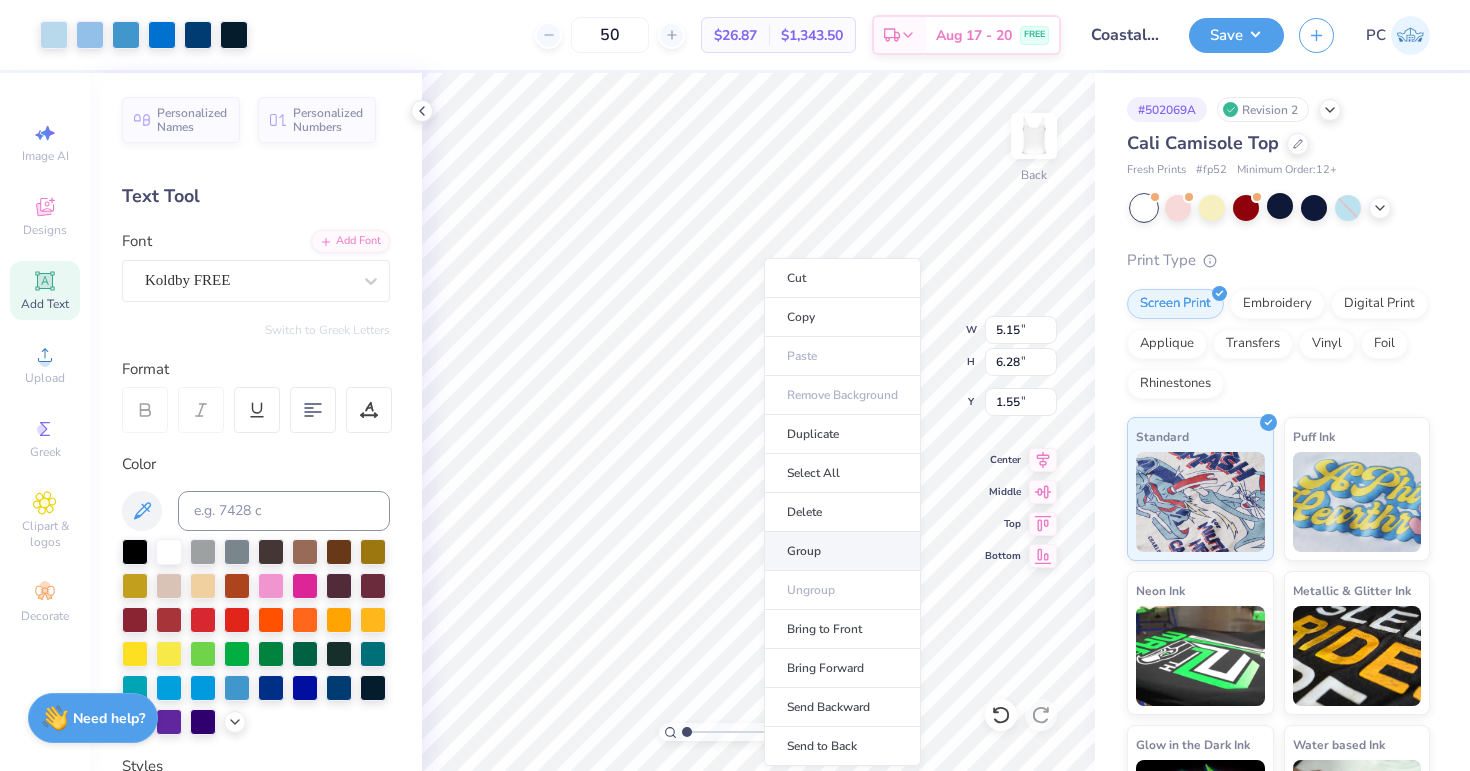 click on "Group" at bounding box center [842, 551] 